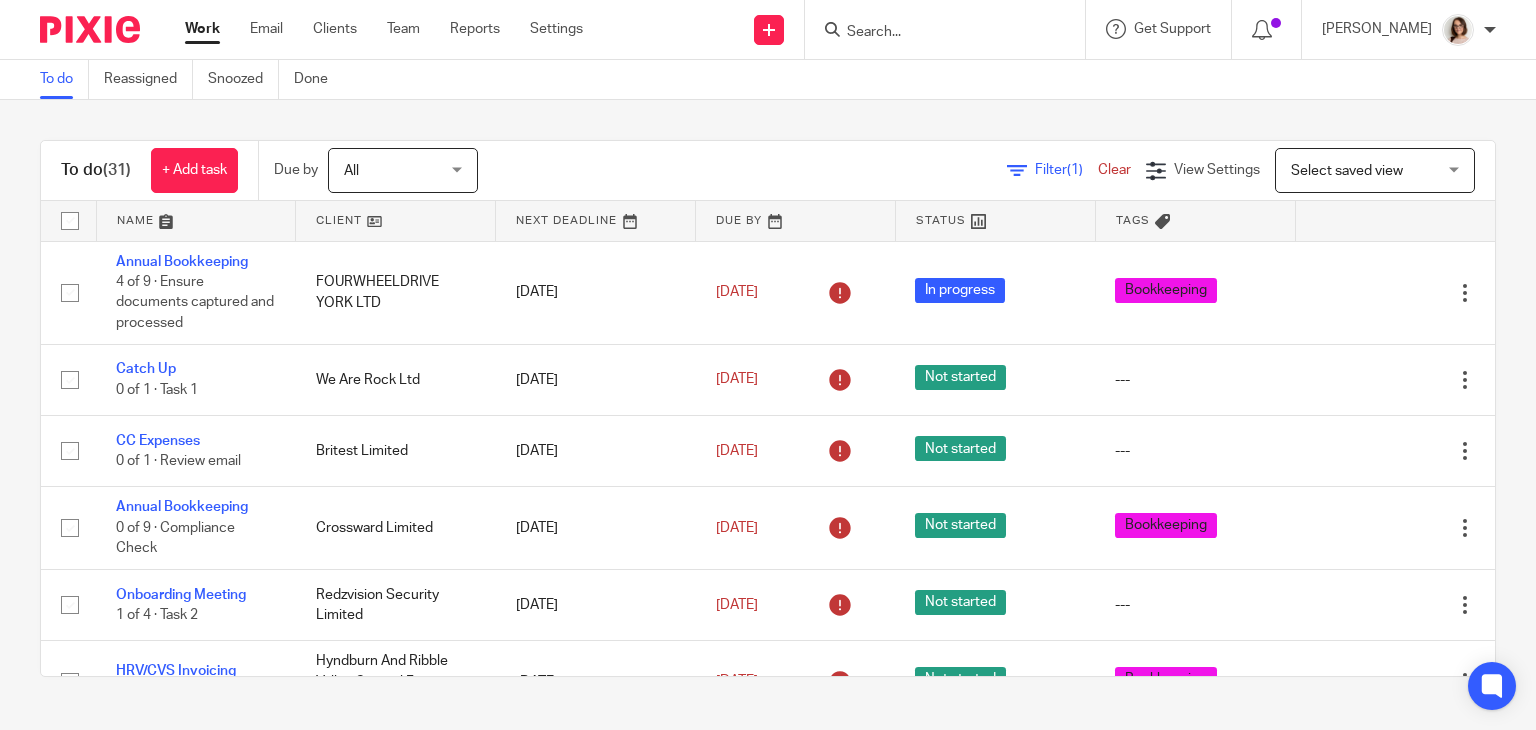 scroll, scrollTop: 0, scrollLeft: 0, axis: both 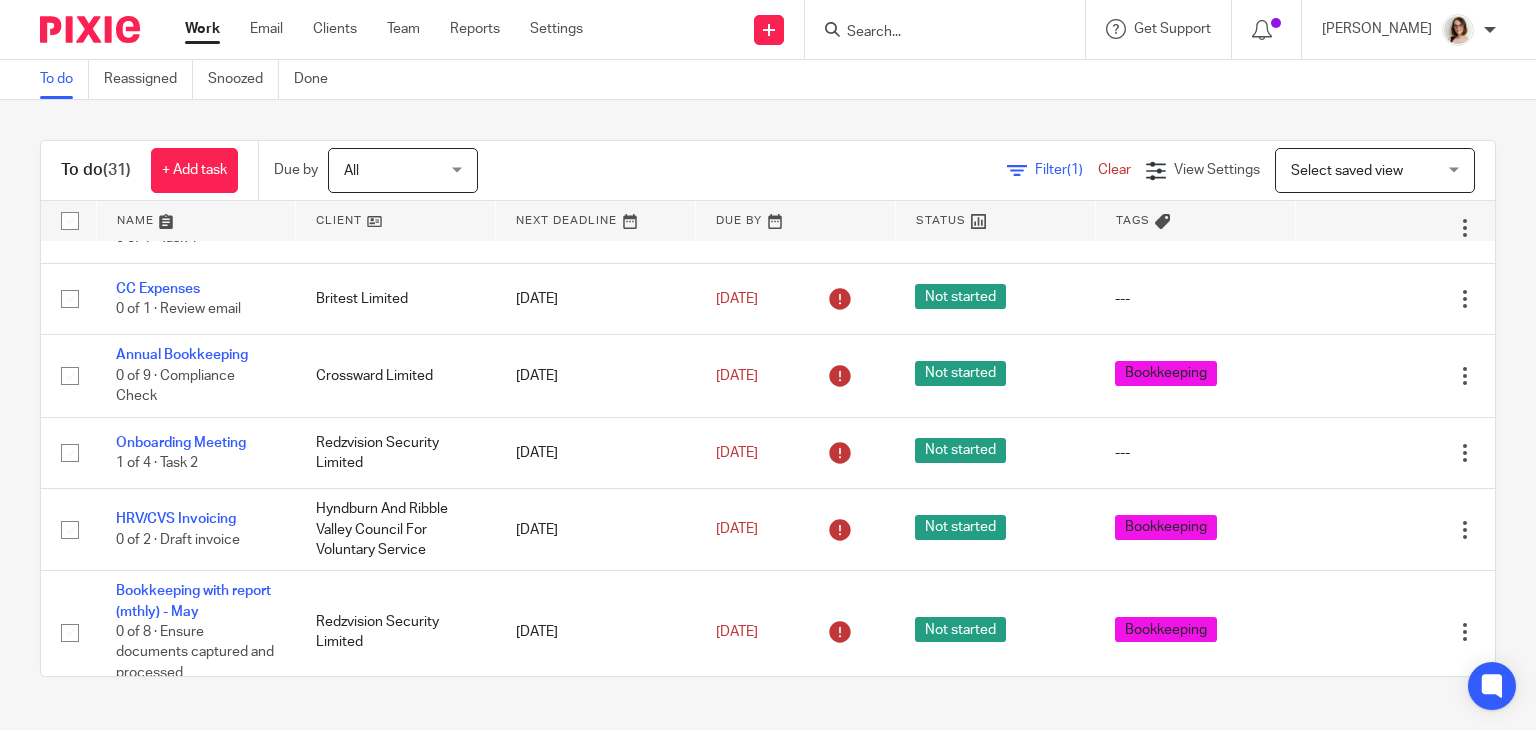 click at bounding box center [935, 33] 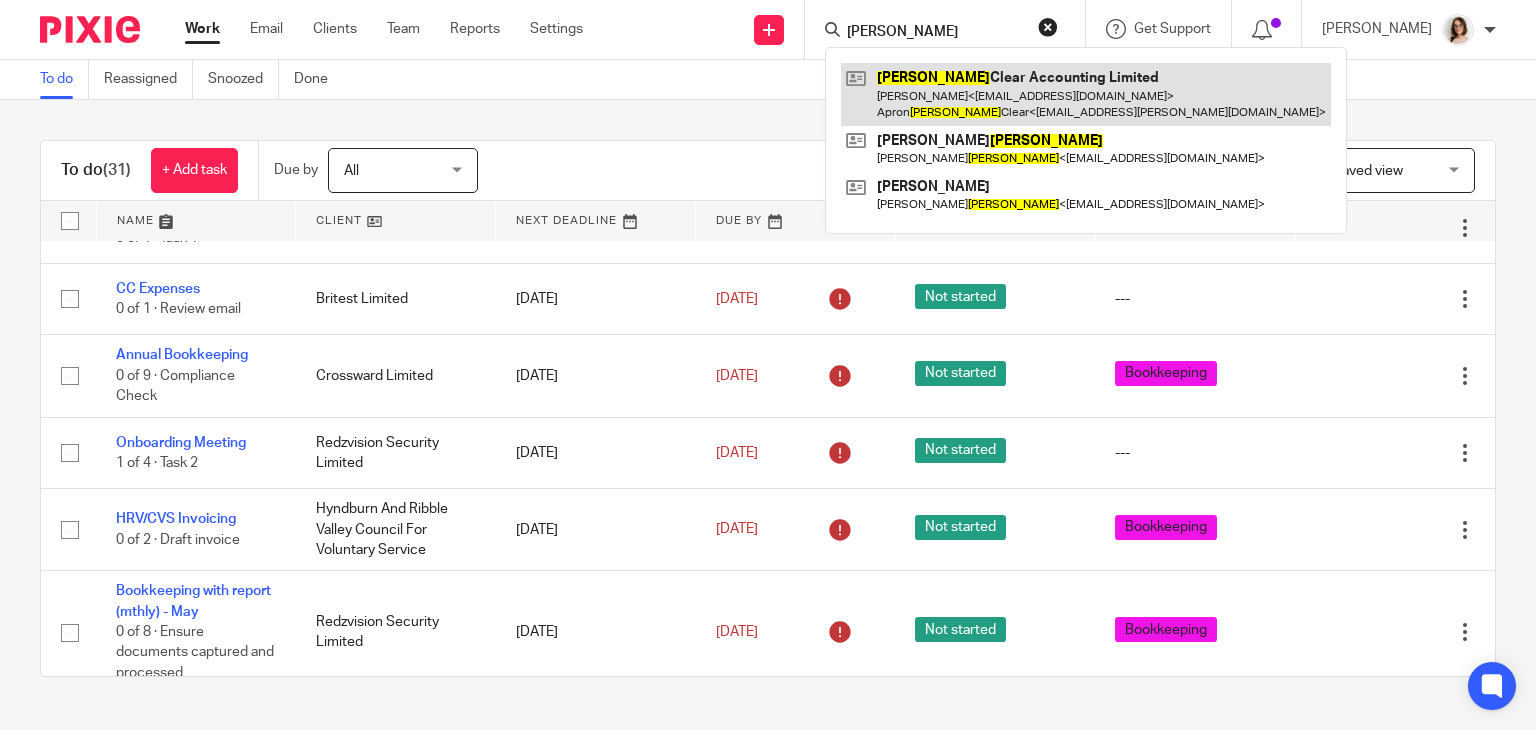 type on "carter" 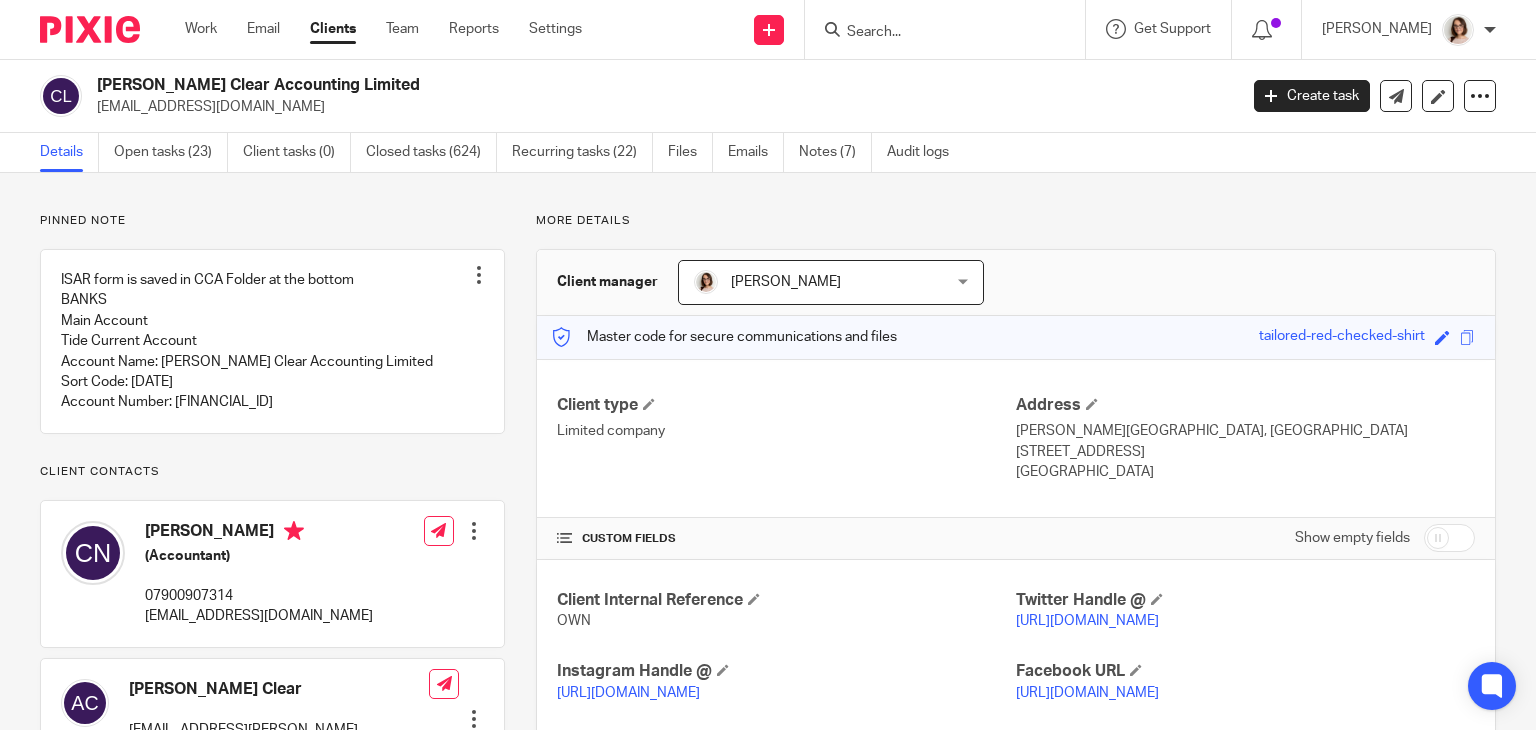 scroll, scrollTop: 0, scrollLeft: 0, axis: both 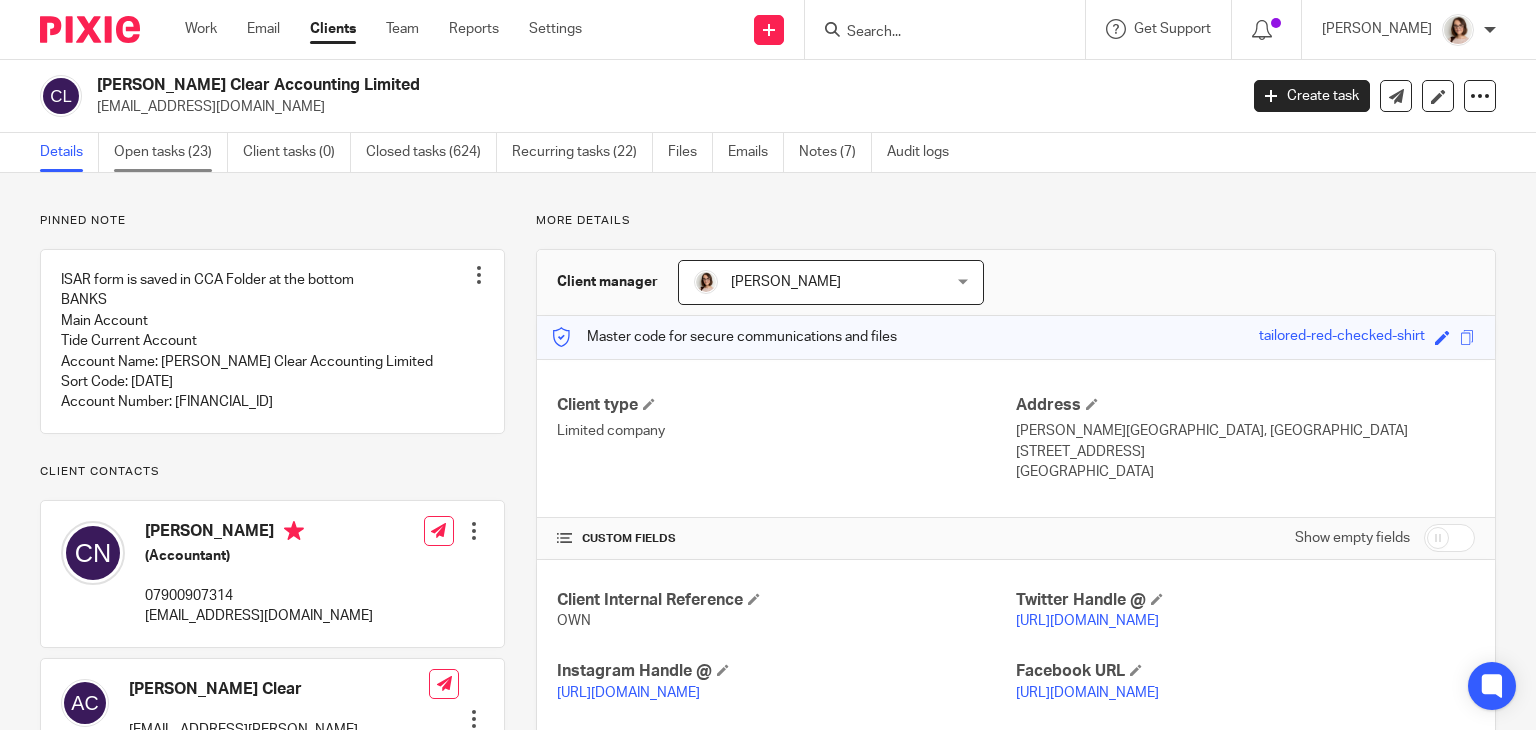 click on "Open tasks (23)" at bounding box center [171, 152] 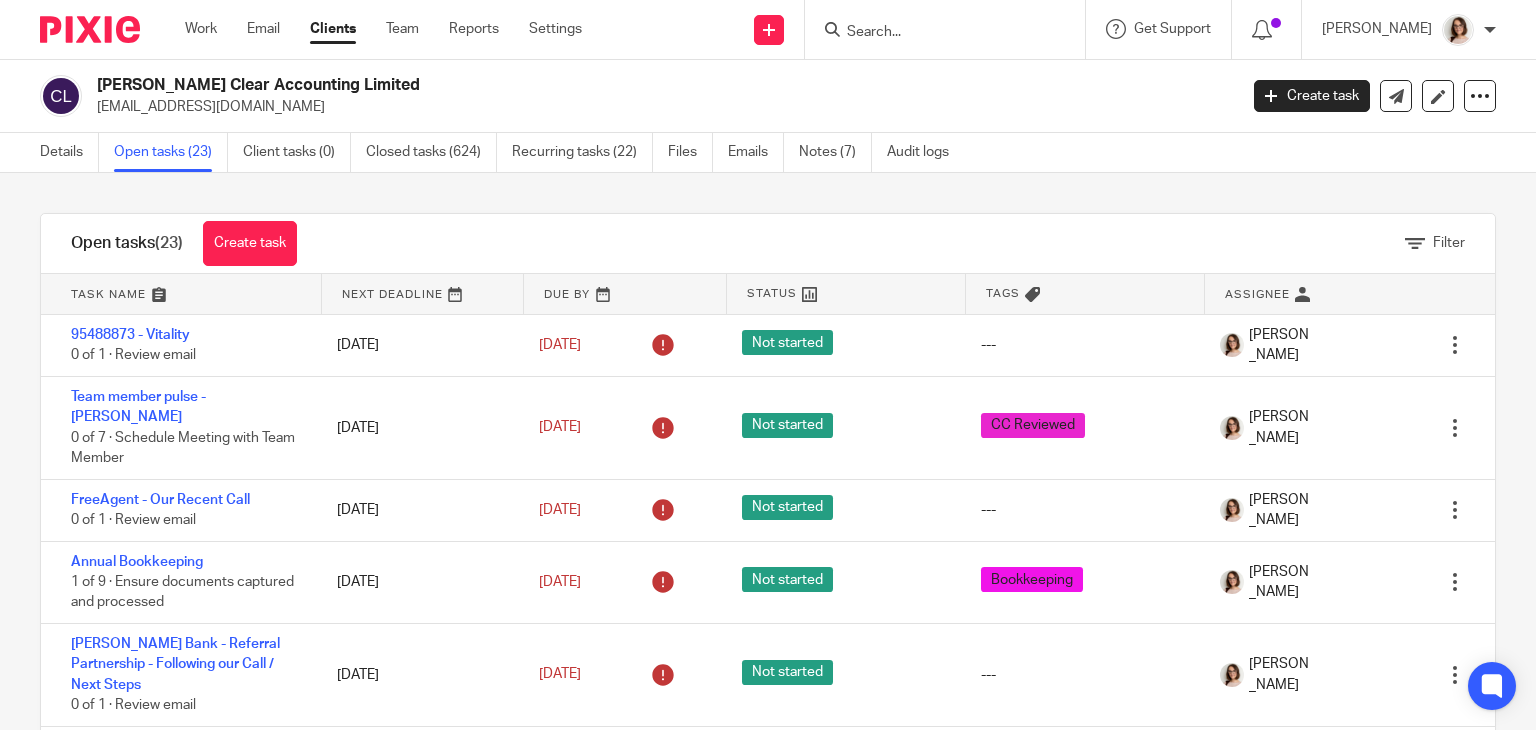 scroll, scrollTop: 0, scrollLeft: 0, axis: both 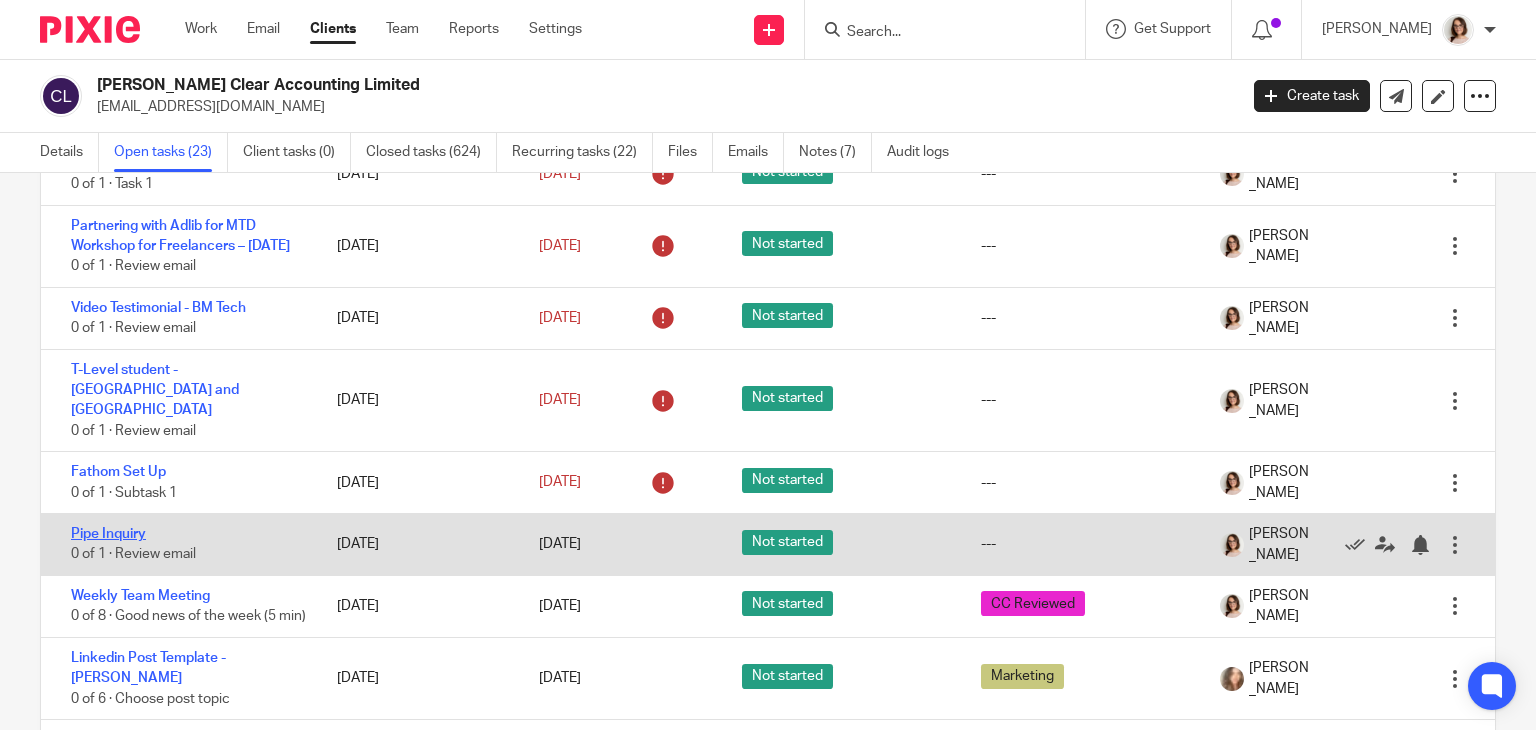 click on "Pipe Inquiry" at bounding box center (108, 534) 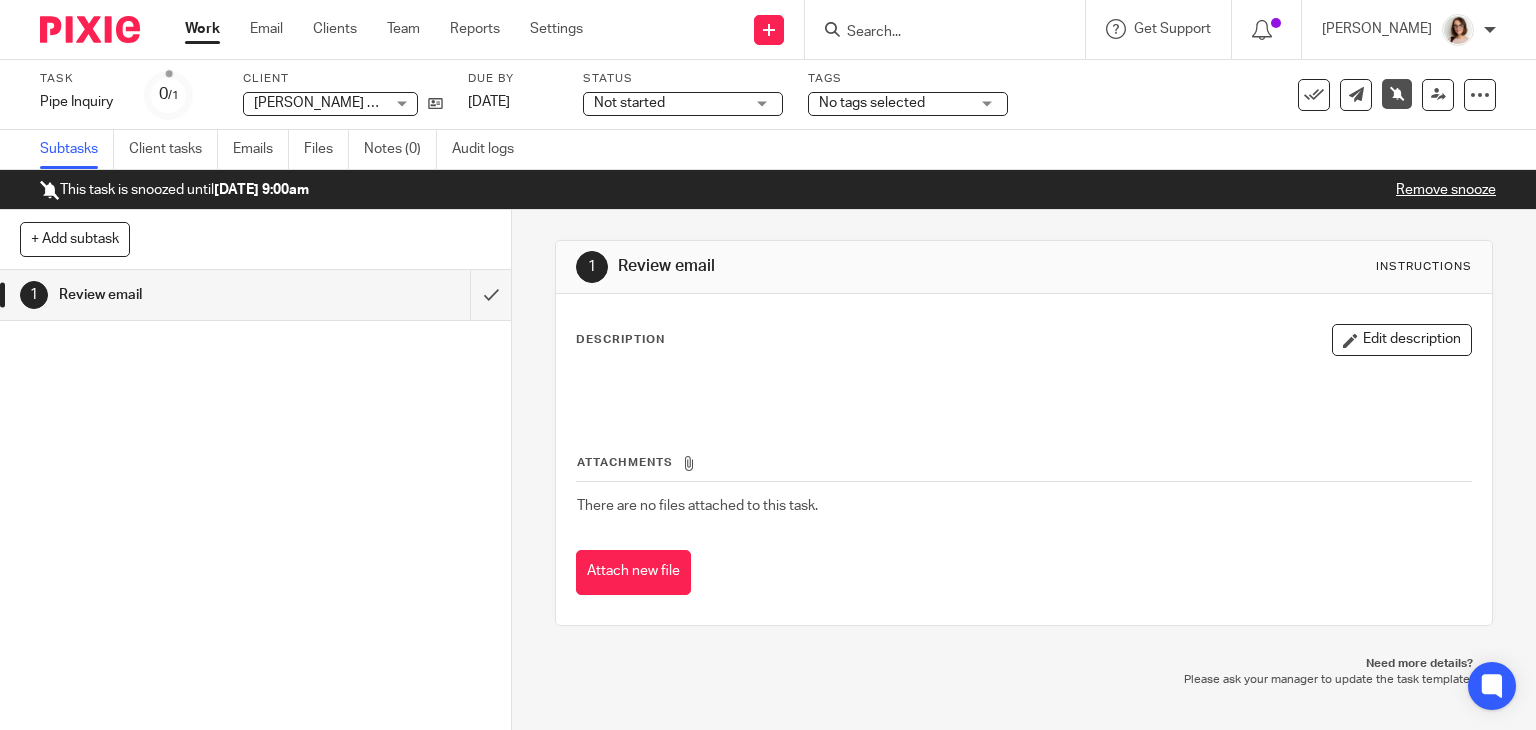 scroll, scrollTop: 0, scrollLeft: 0, axis: both 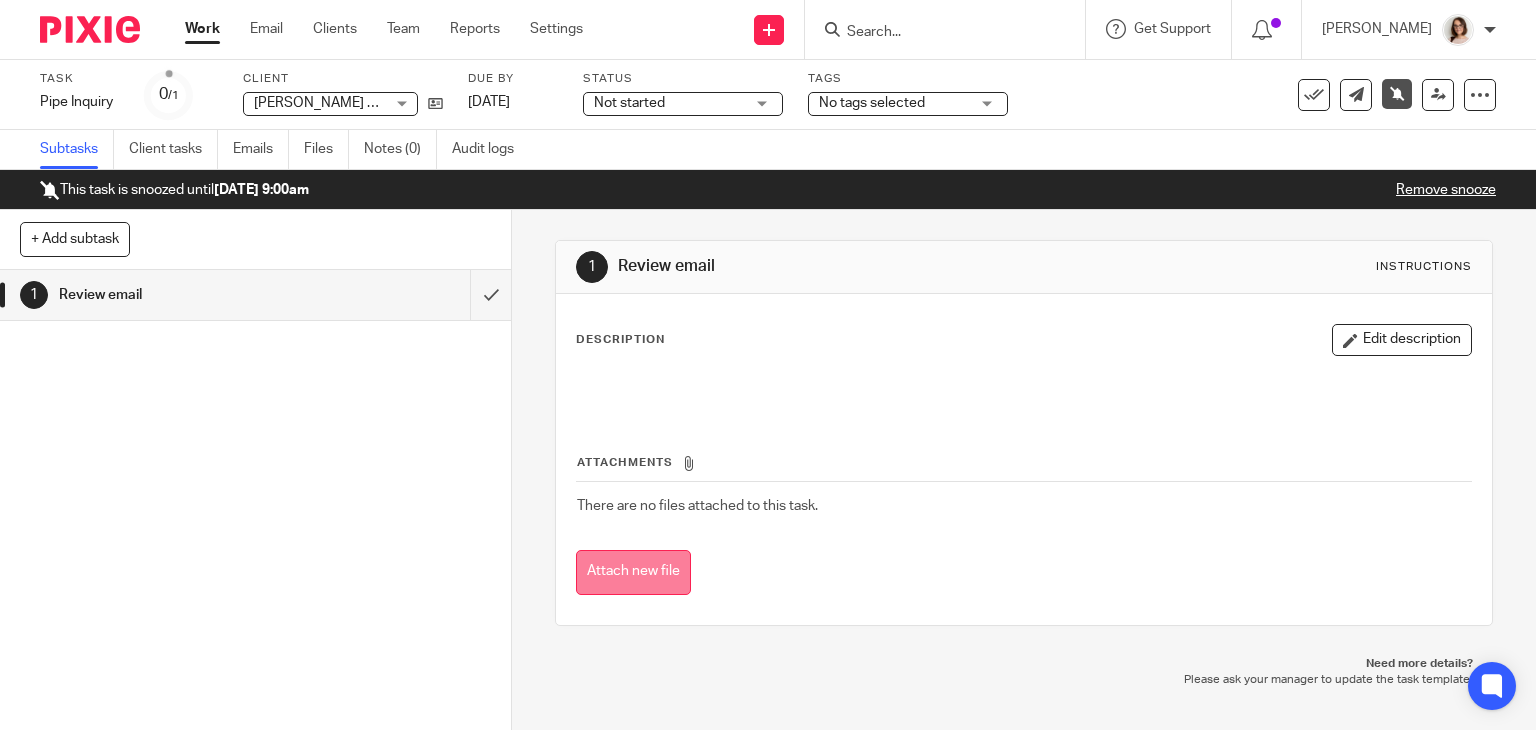 click on "Attach new file" at bounding box center [633, 572] 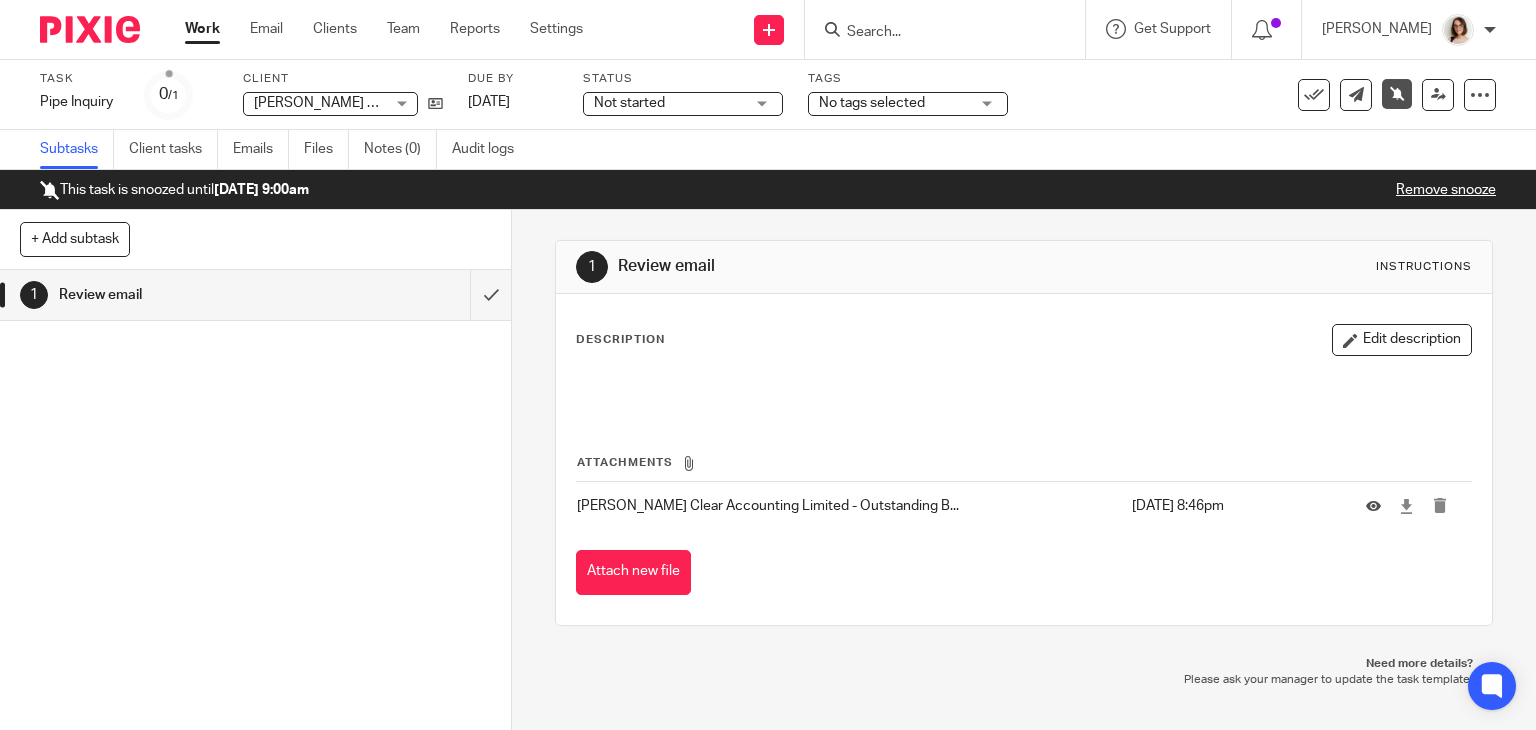 scroll, scrollTop: 0, scrollLeft: 0, axis: both 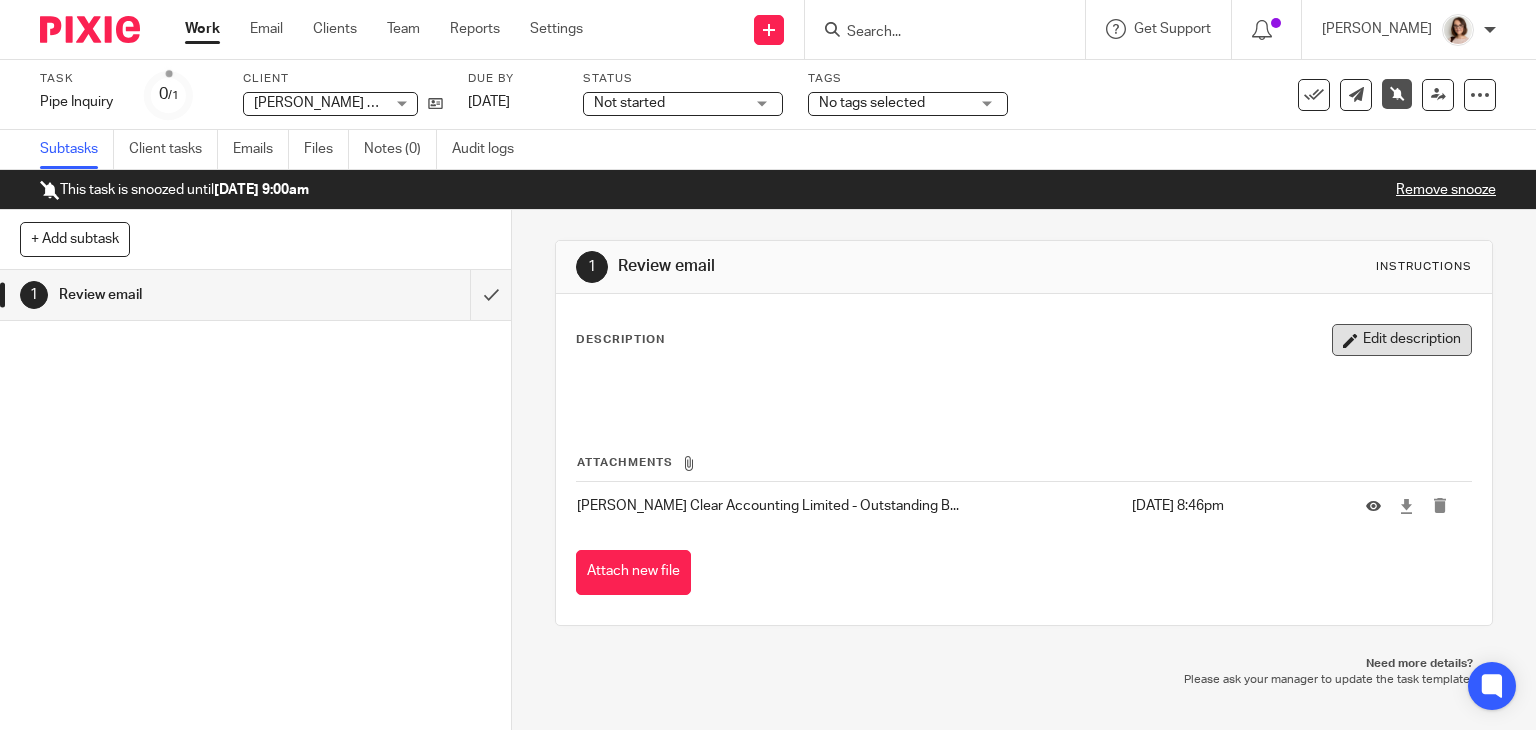 click on "Edit description" at bounding box center (1402, 340) 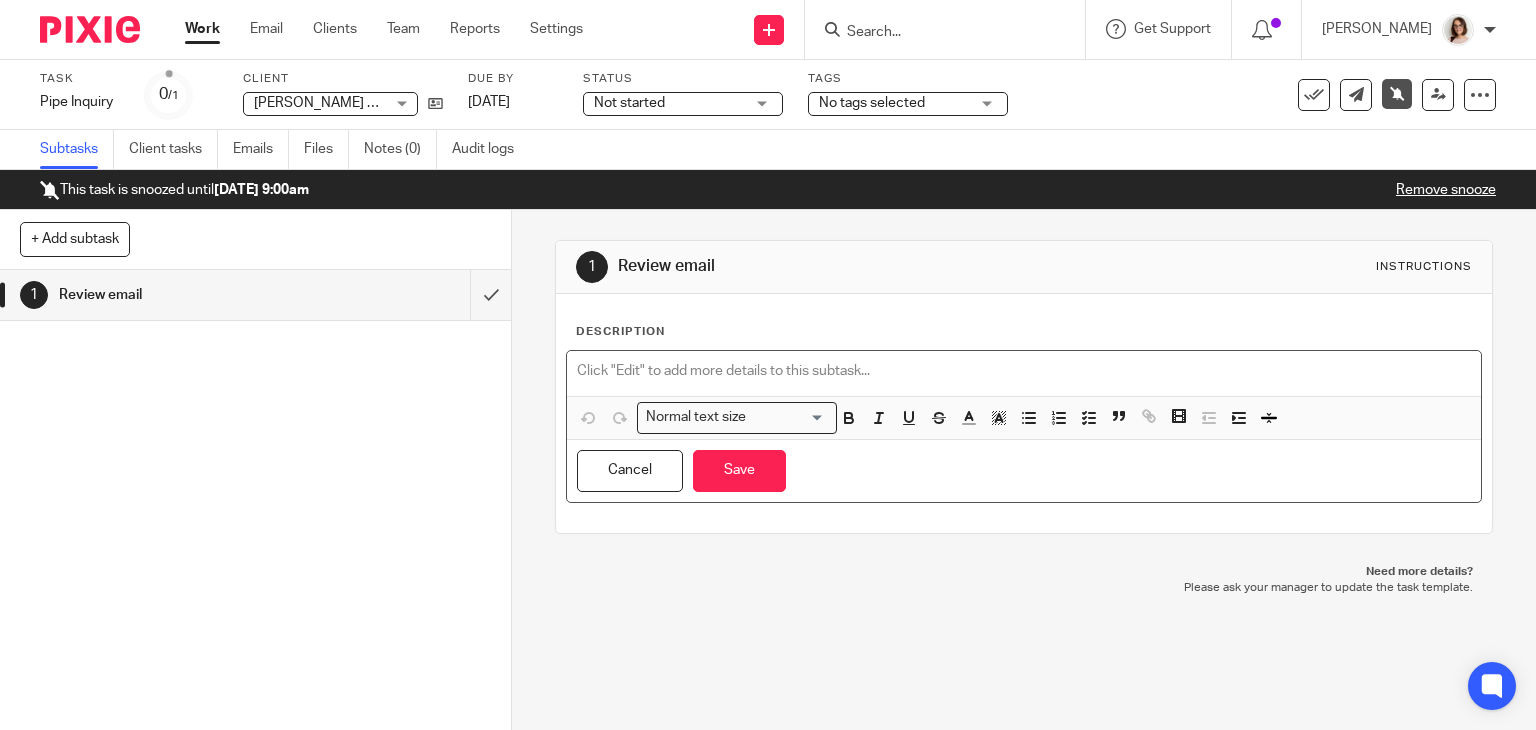 click at bounding box center (1024, 371) 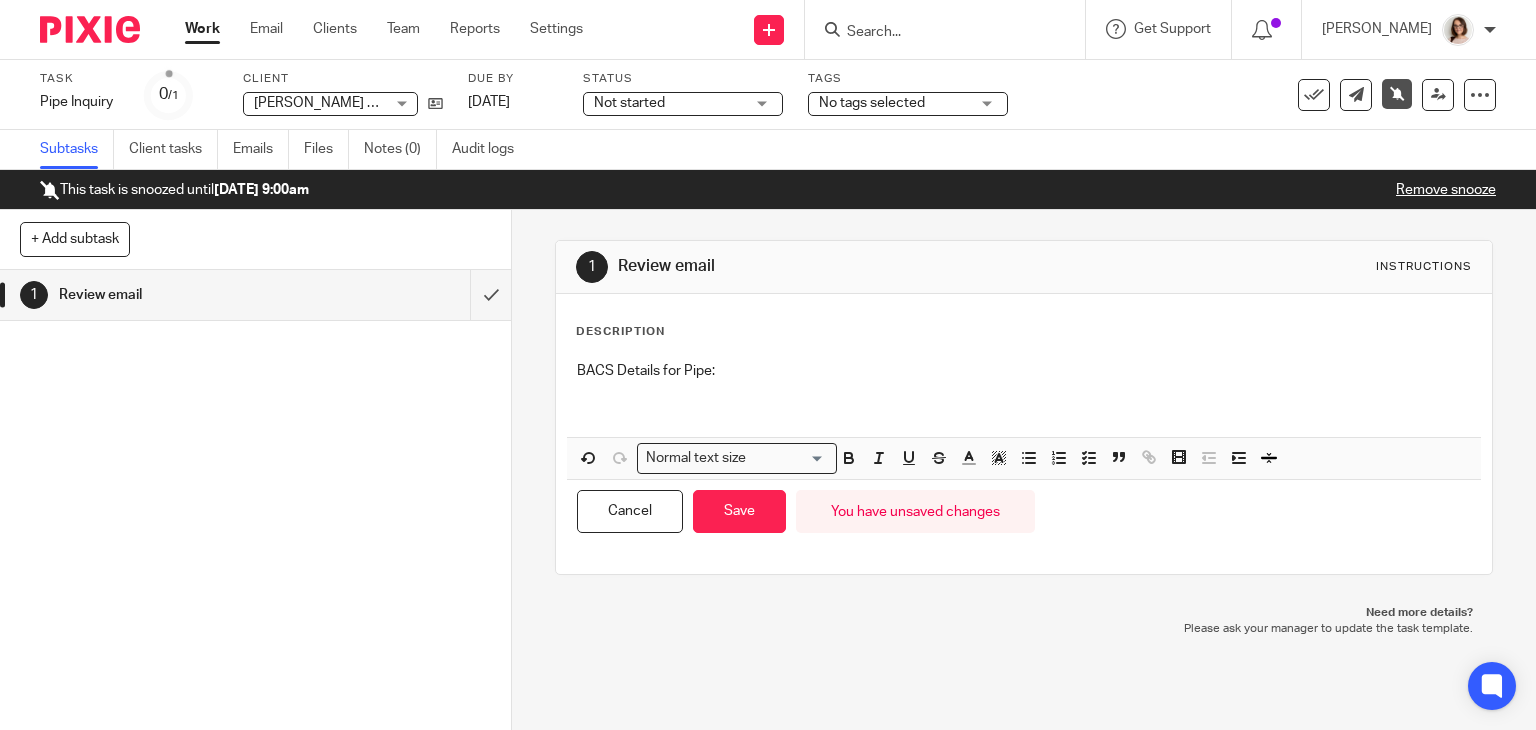 click on "BACS Details for Pipe:" at bounding box center (1024, 371) 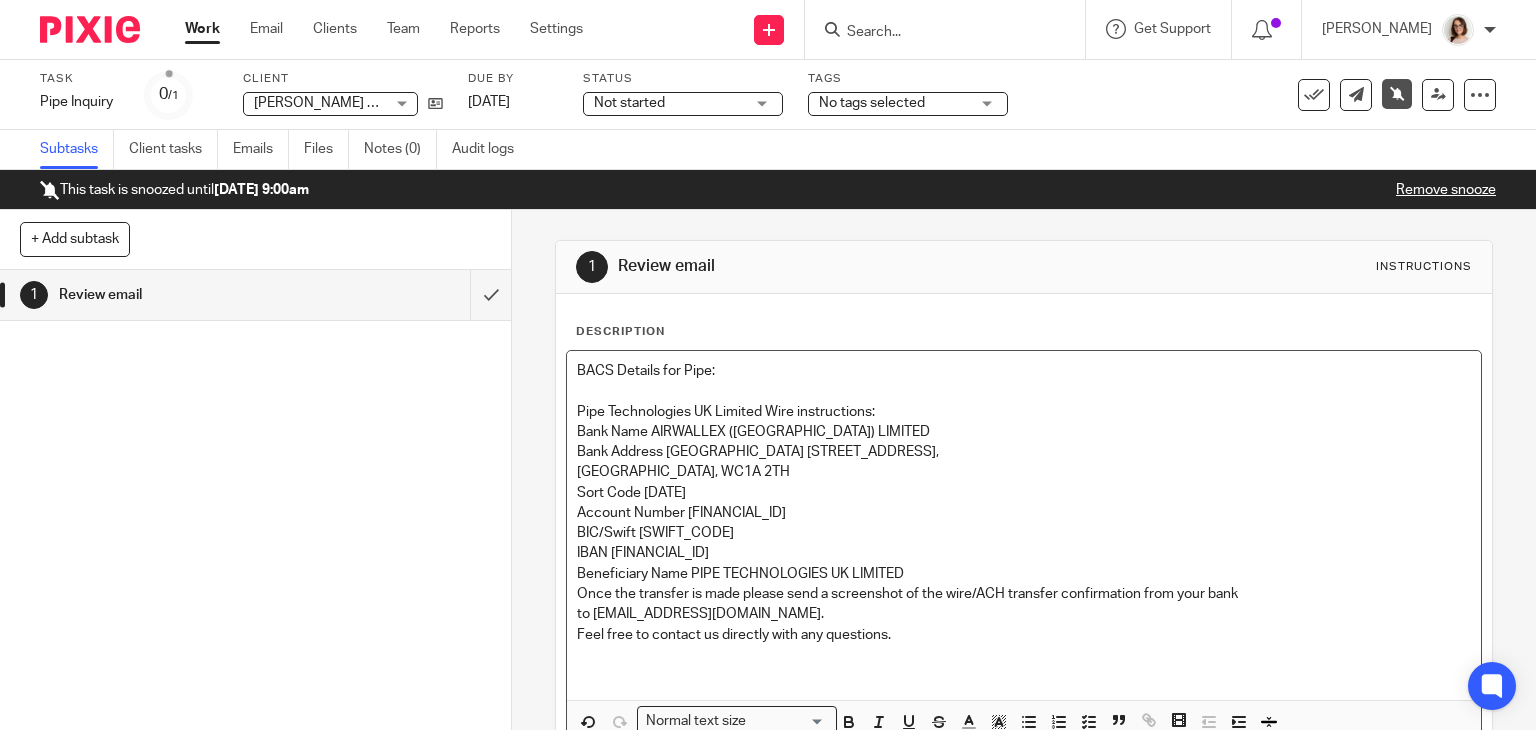 click on "BACS Details for Pipe: Pipe Technologies UK Limited Wire instructions: Bank Name AIRWALLEX (UK) LIMITED Bank Address Labs House 15-19 Bloomsbury Way, London, United Kingdom, WC1A 2TH Sort Code 04-19-07 Account Number 00151834 BIC/Swift AIRWGB22XXX IBAN GB31AIRW04190700151834 Beneficiary Name PIPE TECHNOLOGIES UK LIMITED Once the transfer is made please send a screenshot of the wire/ACH transfer confirmation from your bank to collections@pipe.com. Feel free to contact us directly with any questions." at bounding box center (1024, 525) 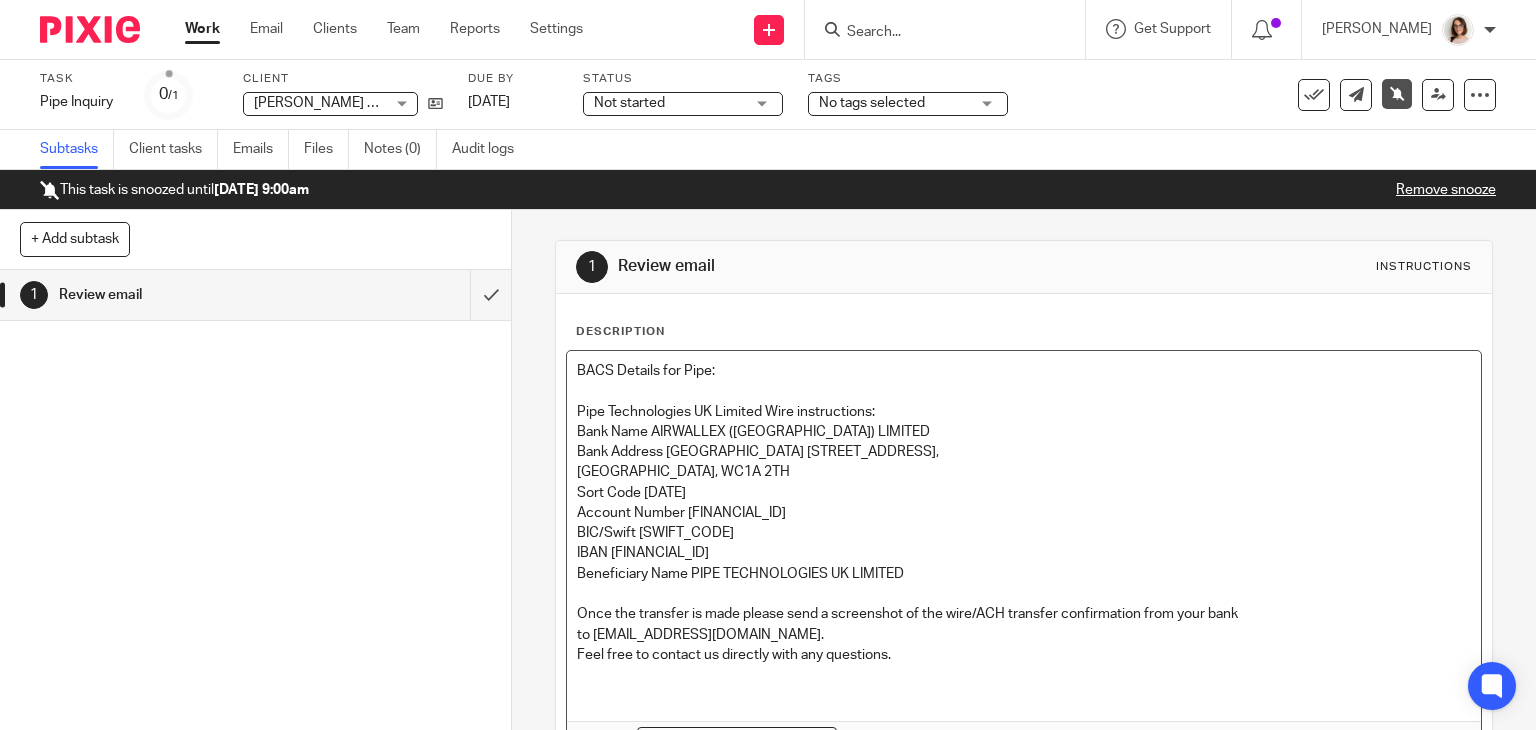 click on "BACS Details for Pipe: Pipe Technologies UK Limited Wire instructions: Bank Name AIRWALLEX (UK) LIMITED Bank Address Labs House 15-19 Bloomsbury Way, London, United Kingdom, WC1A 2TH Sort Code 04-19-07 Account Number 00151834 BIC/Swift AIRWGB22XXX IBAN GB31AIRW04190700151834 Beneficiary Name PIPE TECHNOLOGIES UK LIMITED Once the transfer is made please send a screenshot of the wire/ACH transfer confirmation from your bank to collections@pipe.com. Feel free to contact us directly with any questions." at bounding box center [1024, 536] 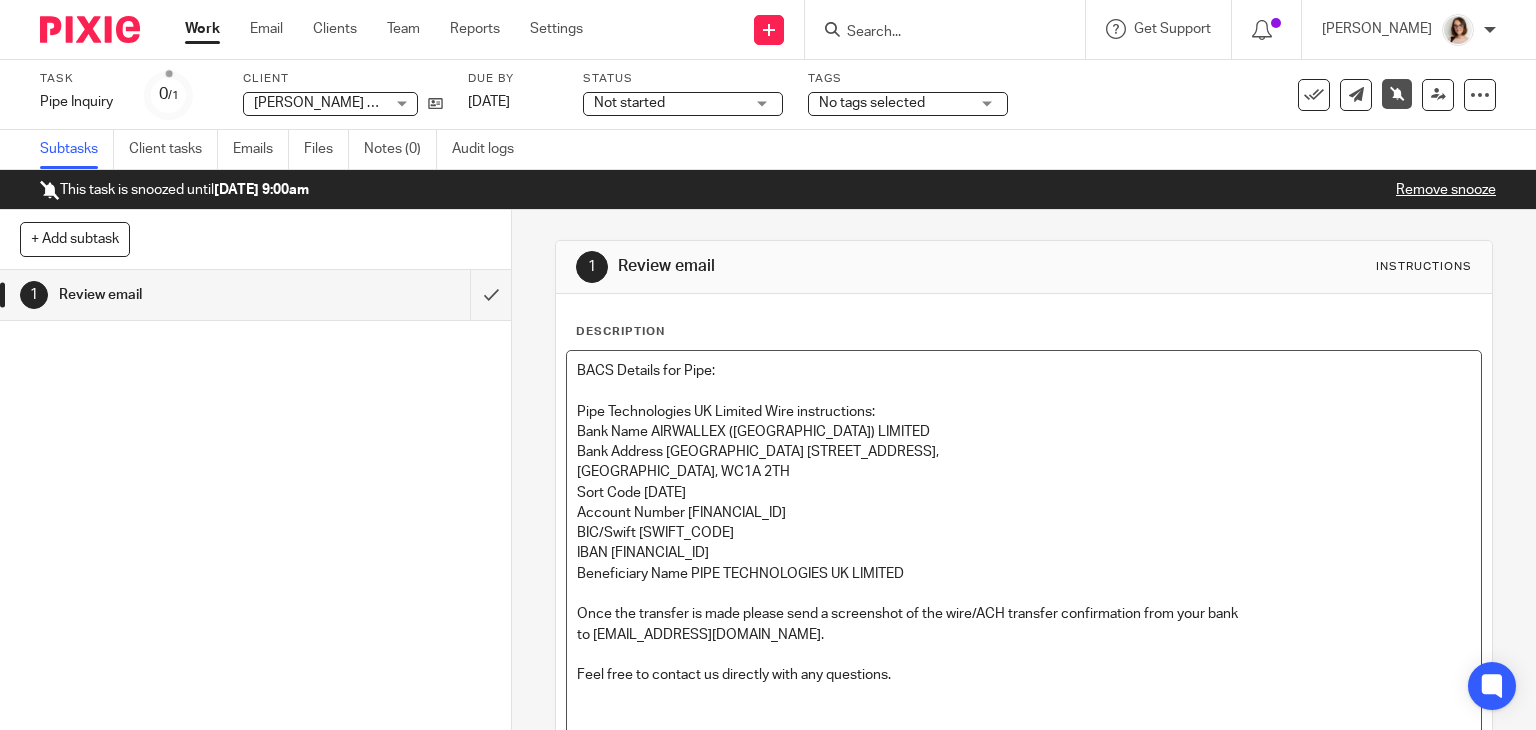 drag, startPoint x: 797, startPoint y: 557, endPoint x: 568, endPoint y: 537, distance: 229.8717 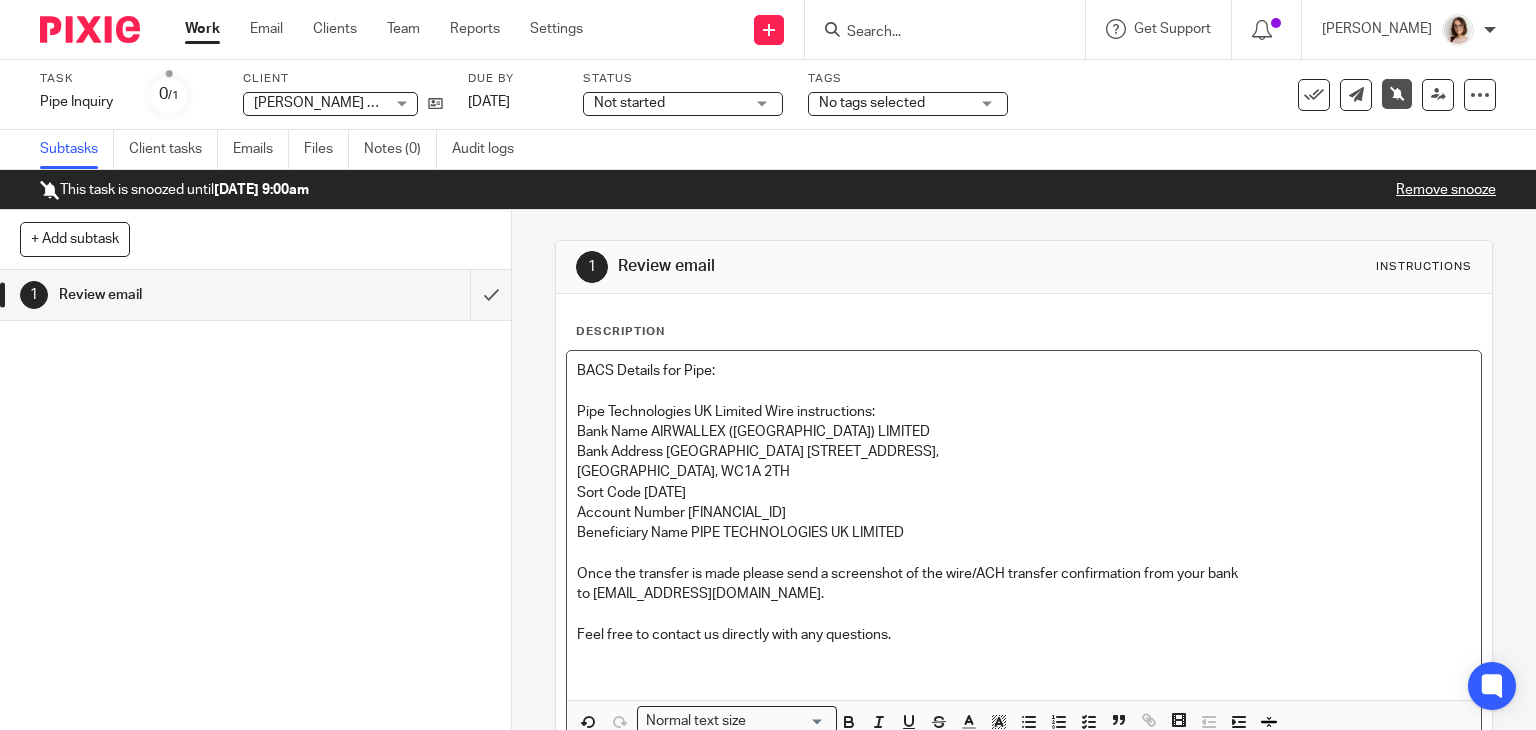 click on "Pipe Technologies UK Limited Wire instructions:" at bounding box center [1024, 412] 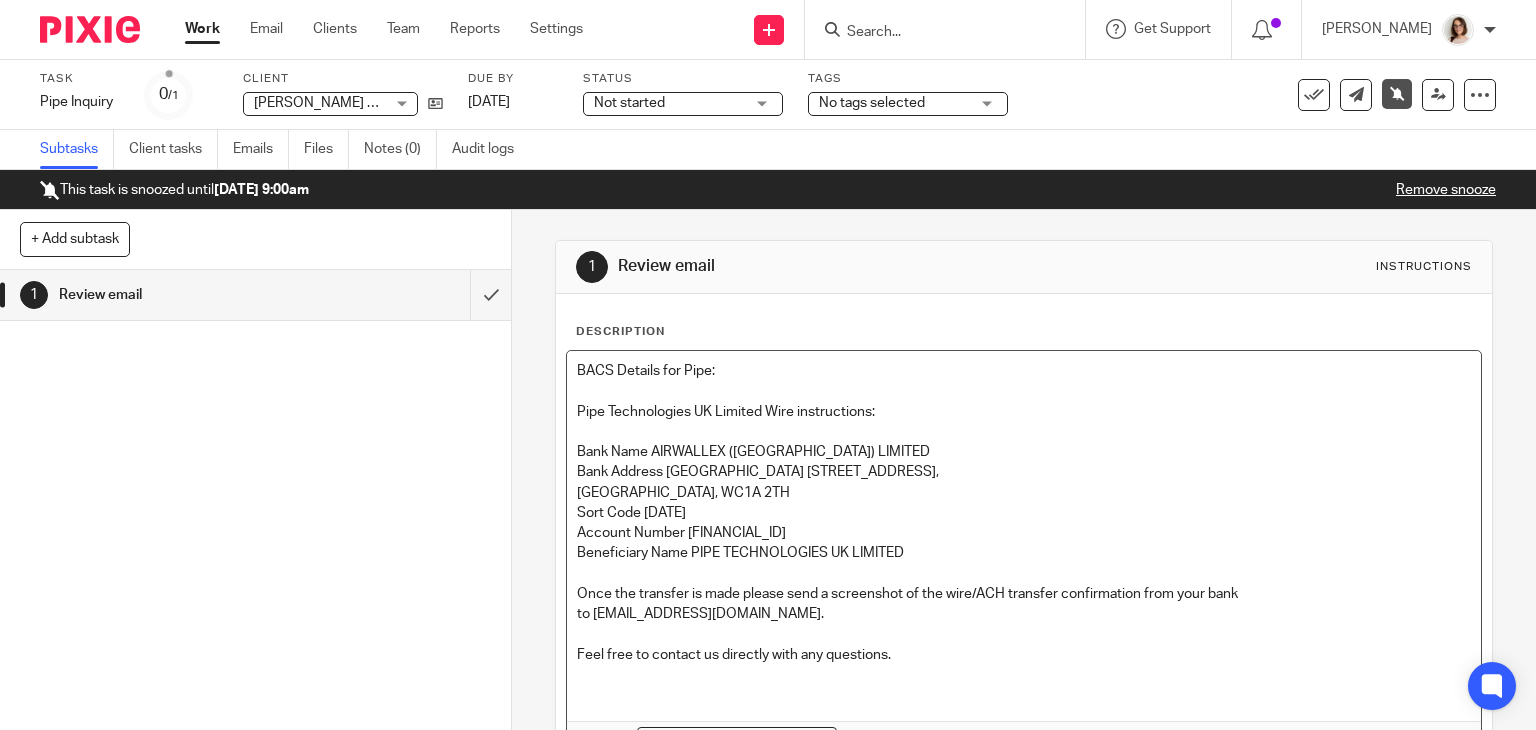 click on "Feel free to contact us directly with any questions." at bounding box center [1024, 655] 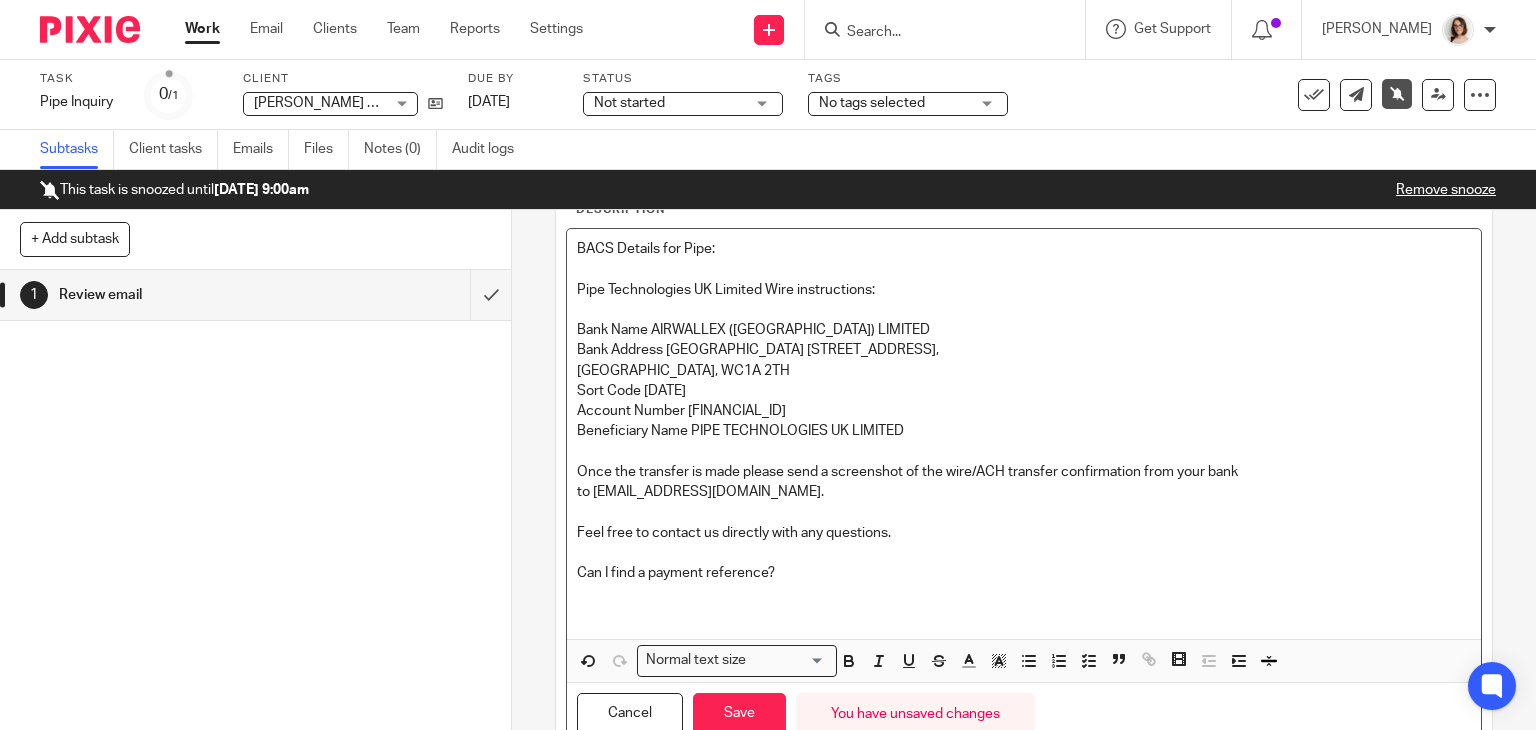 scroll, scrollTop: 151, scrollLeft: 0, axis: vertical 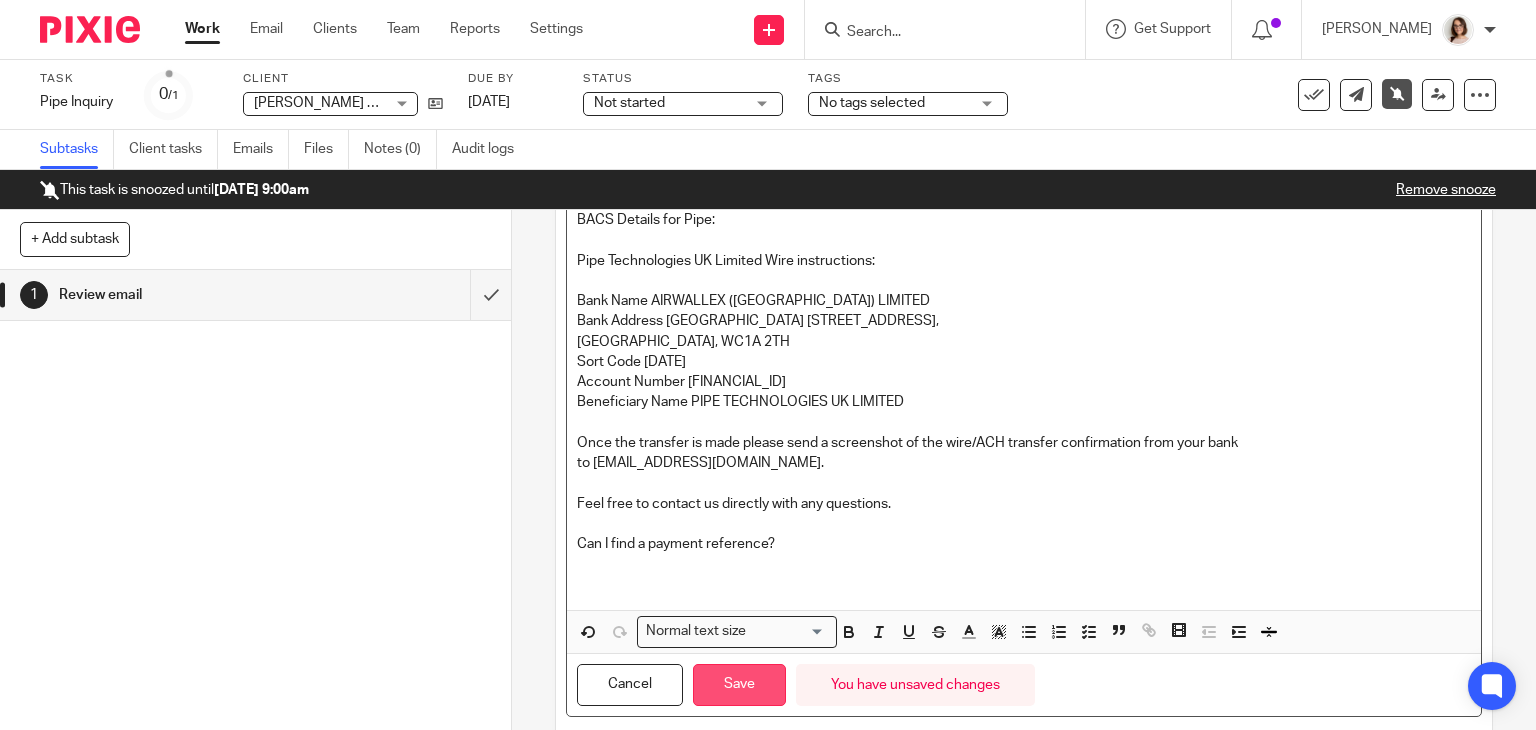 click on "Save" at bounding box center [739, 685] 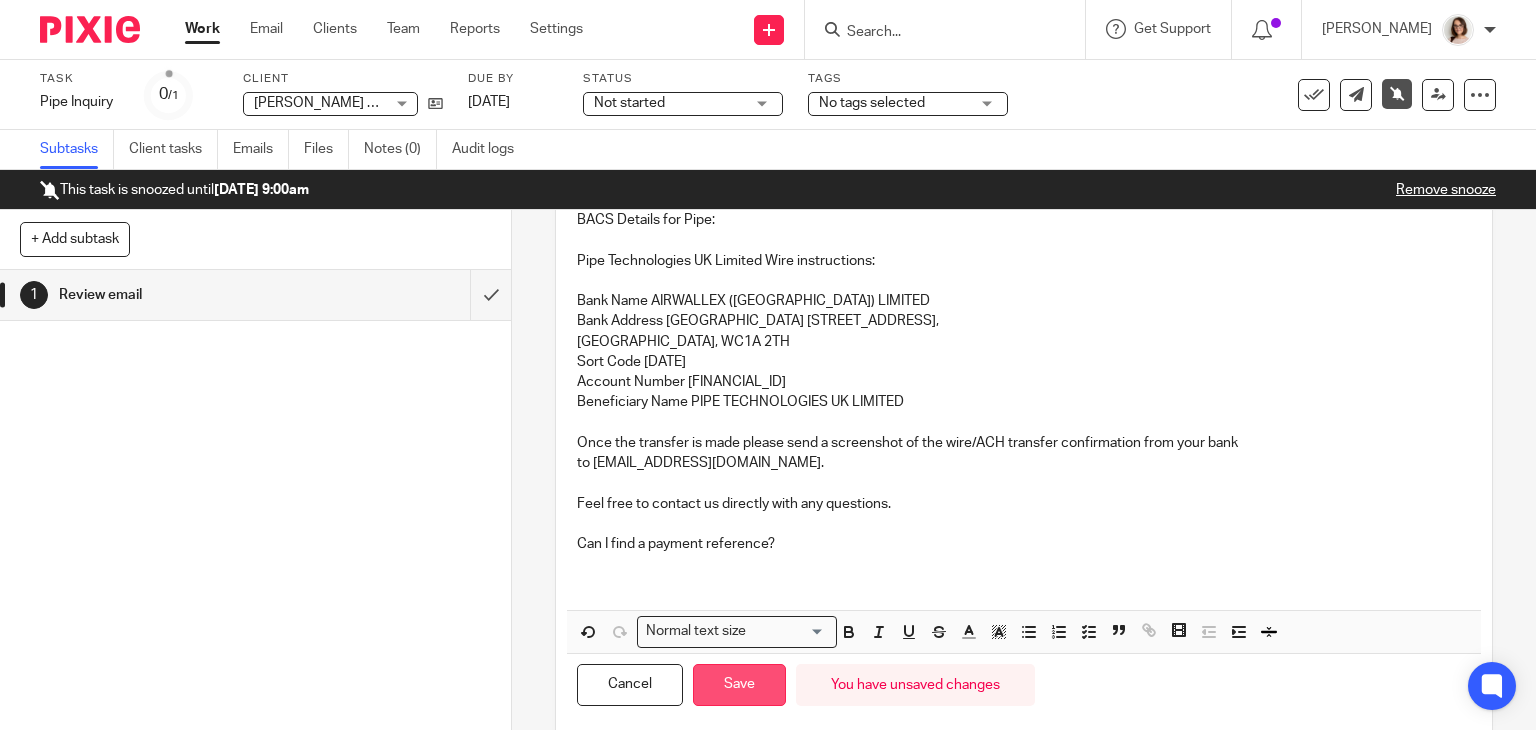 scroll, scrollTop: 167, scrollLeft: 0, axis: vertical 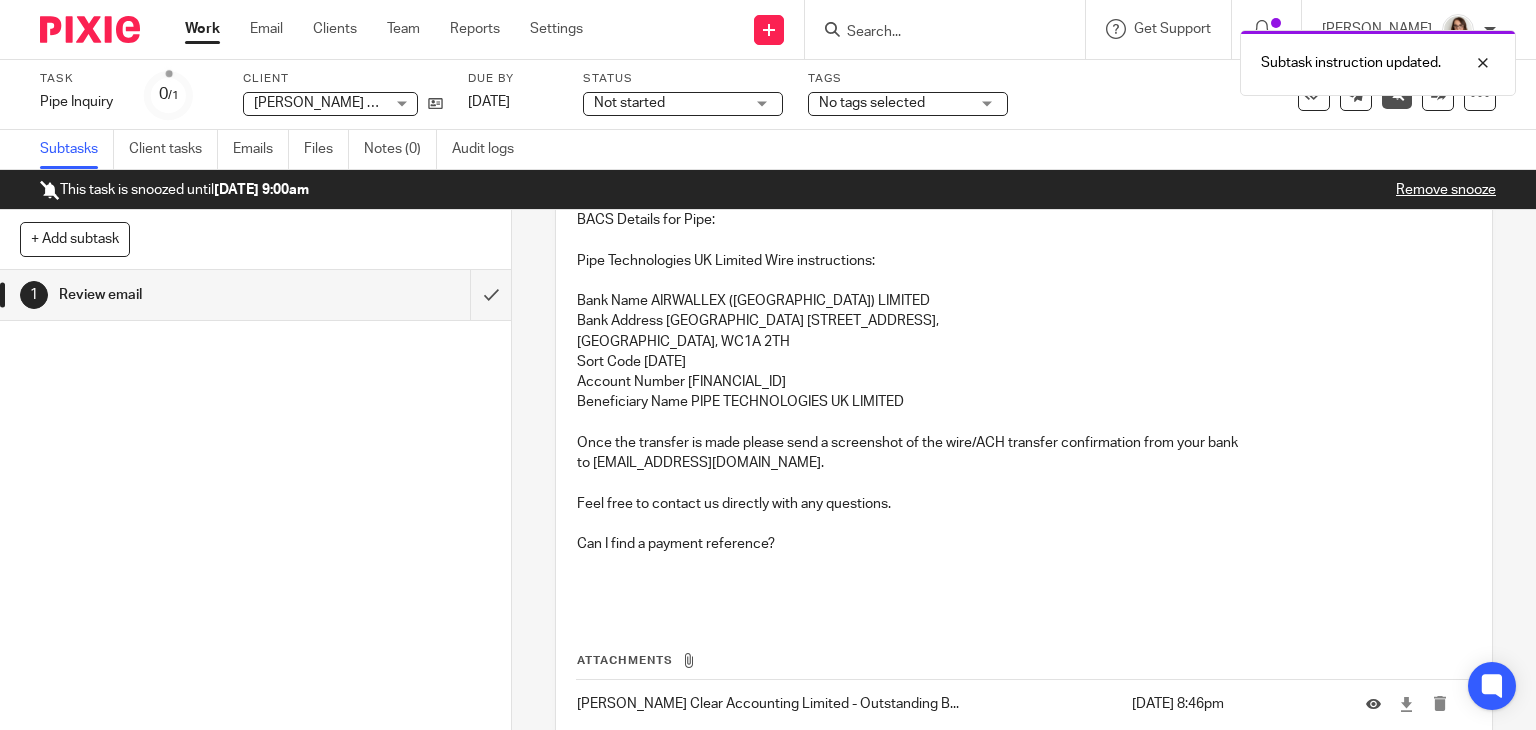 click on "Work" at bounding box center [202, 29] 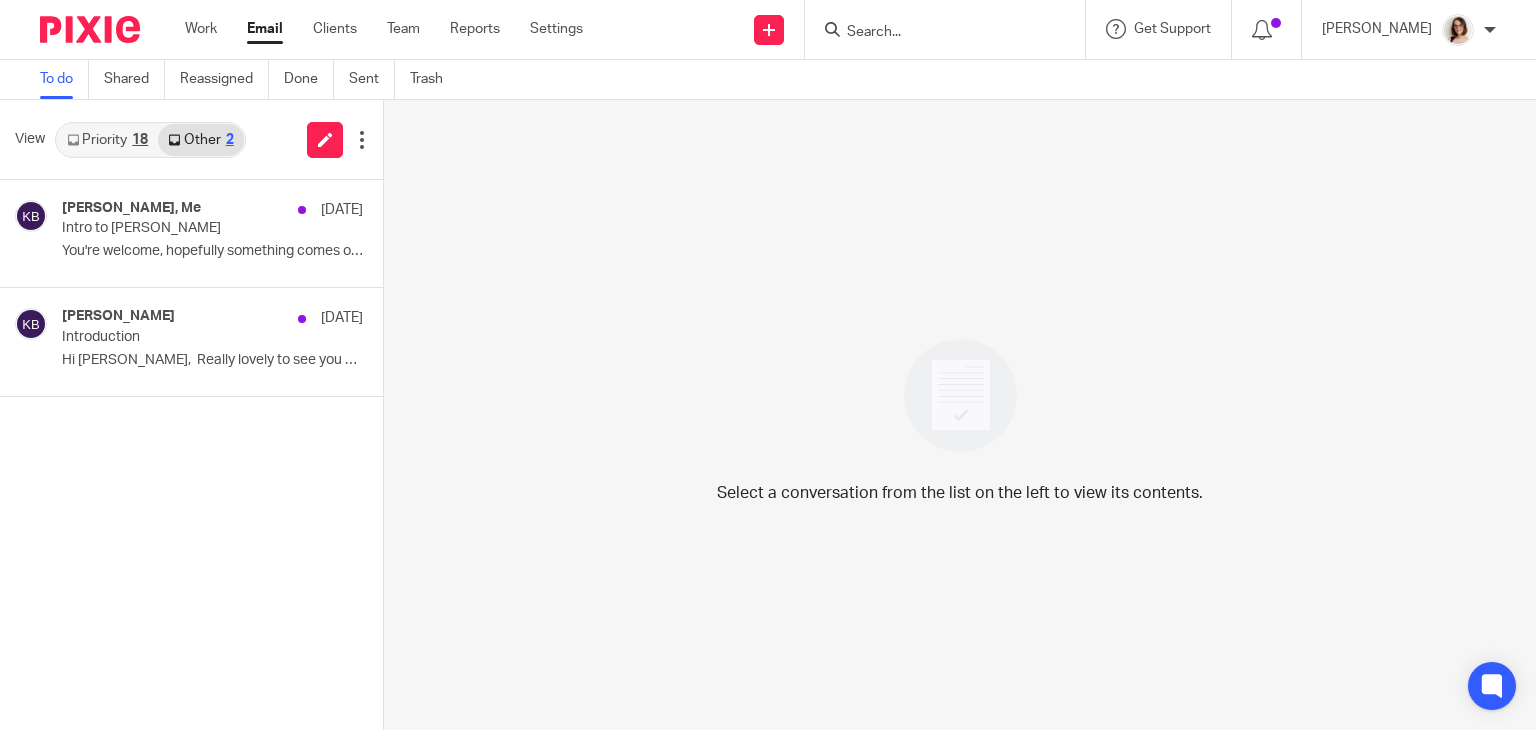 scroll, scrollTop: 0, scrollLeft: 0, axis: both 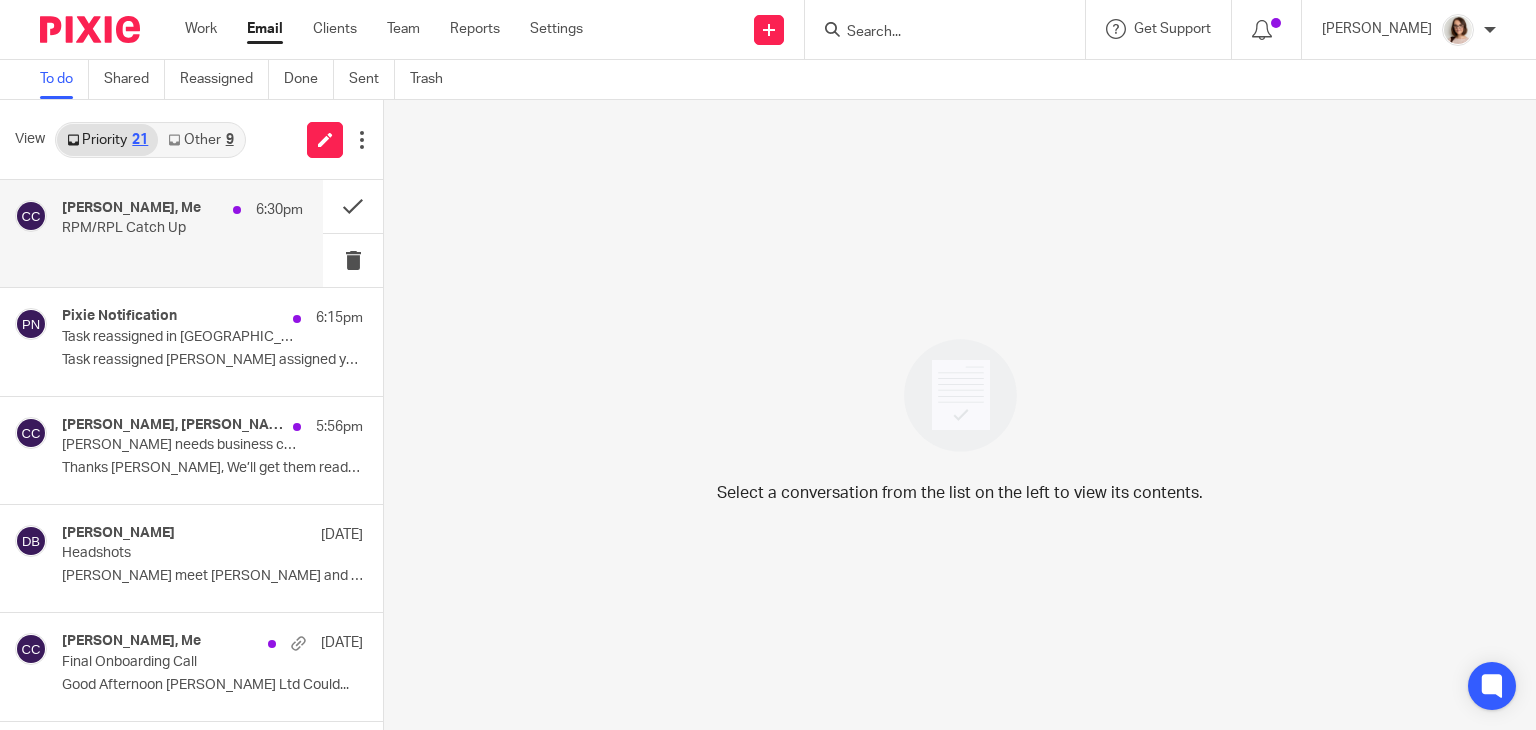 click at bounding box center (182, 251) 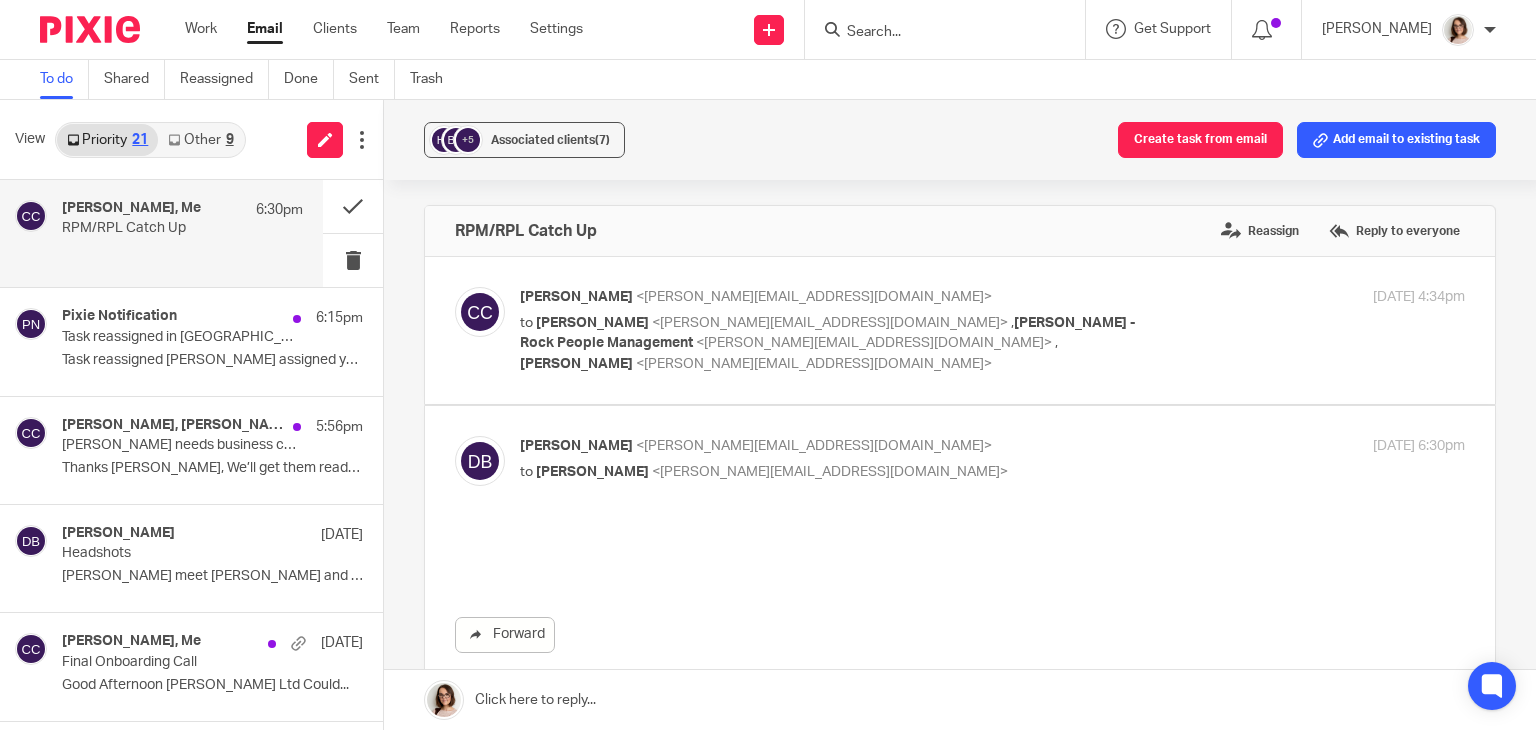 scroll, scrollTop: 0, scrollLeft: 0, axis: both 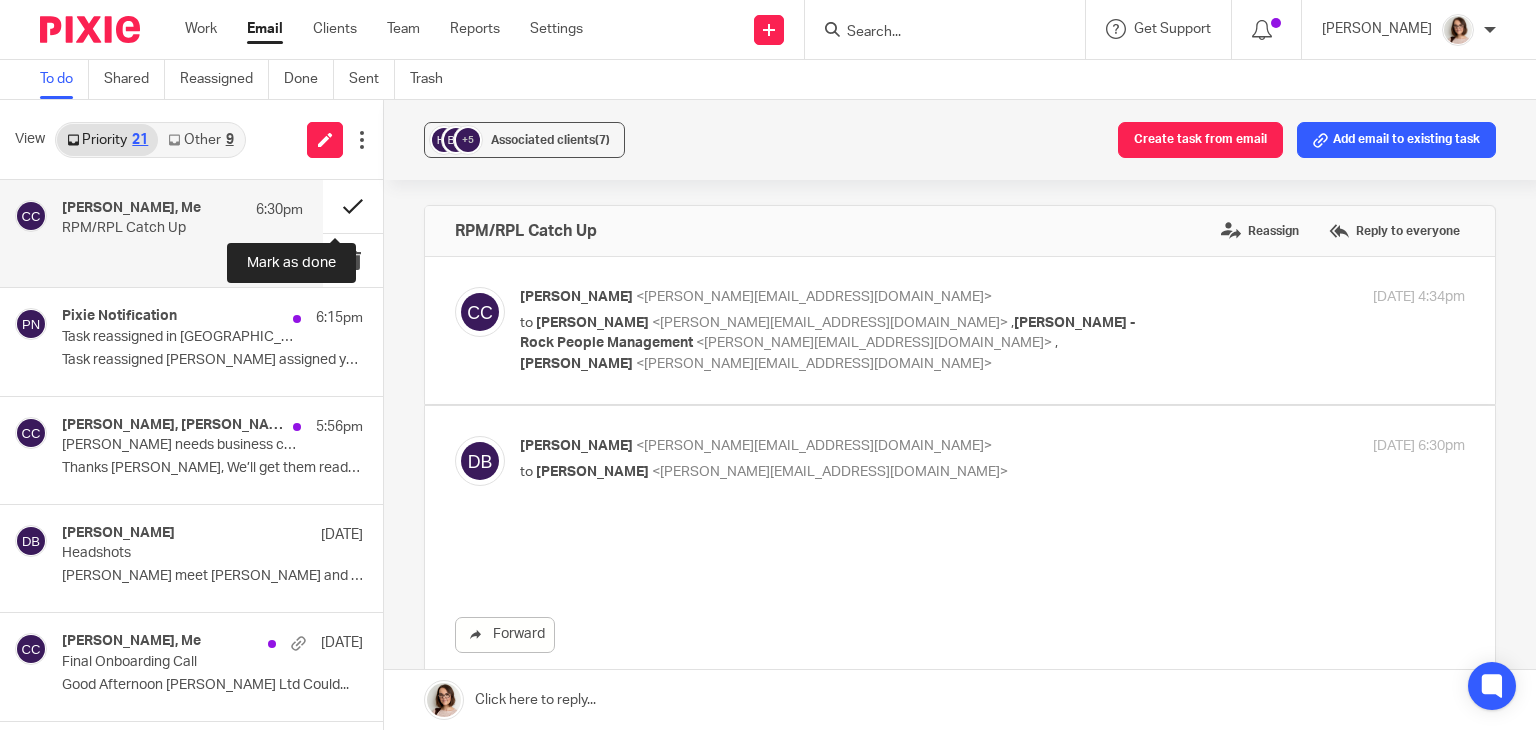click at bounding box center [353, 206] 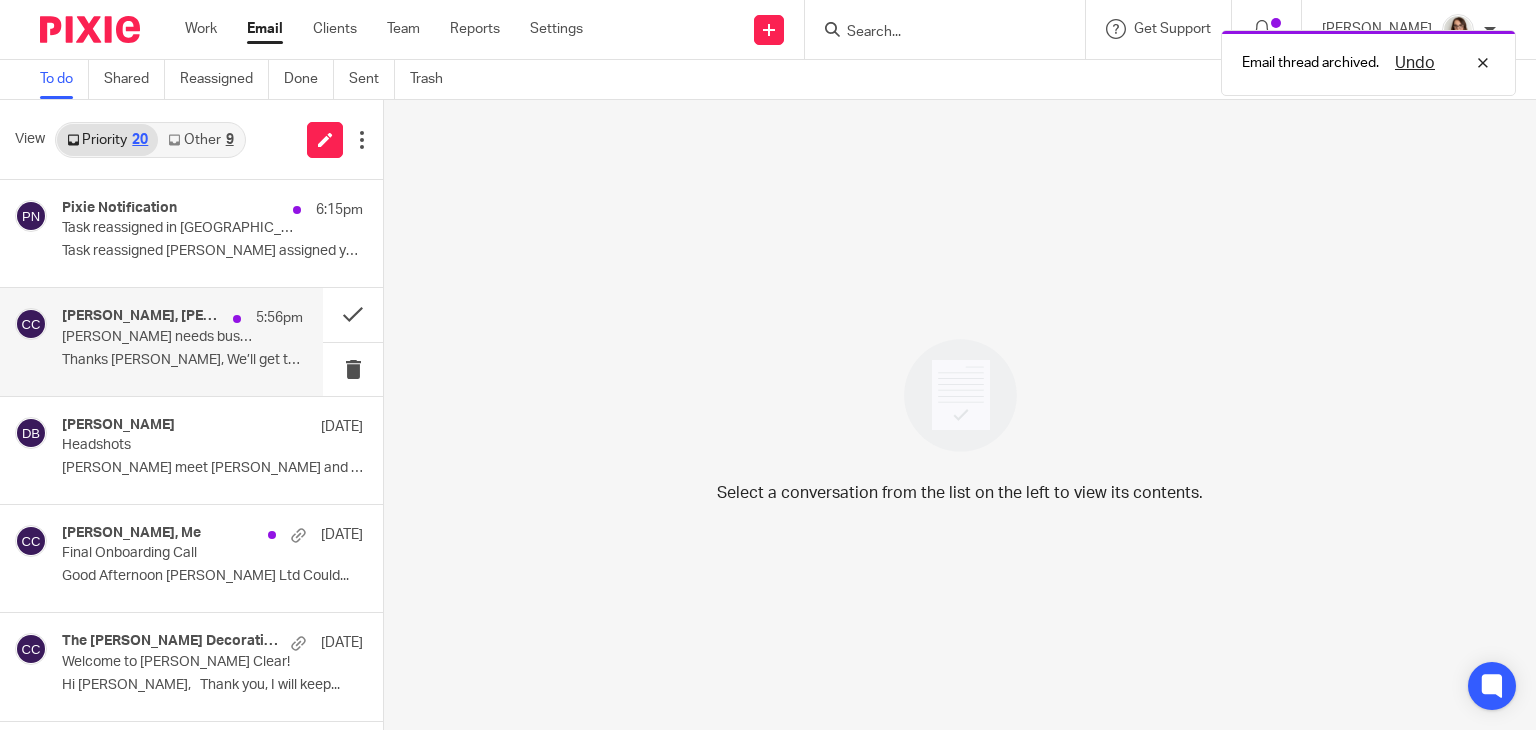 click on "Ian Griffiths, dave, dave@soundsimportant.co.uk, Me
5:56pm   Dave needs business cards 😊   Thanks Dave,  We’ll get them ready for you..." at bounding box center [182, 341] 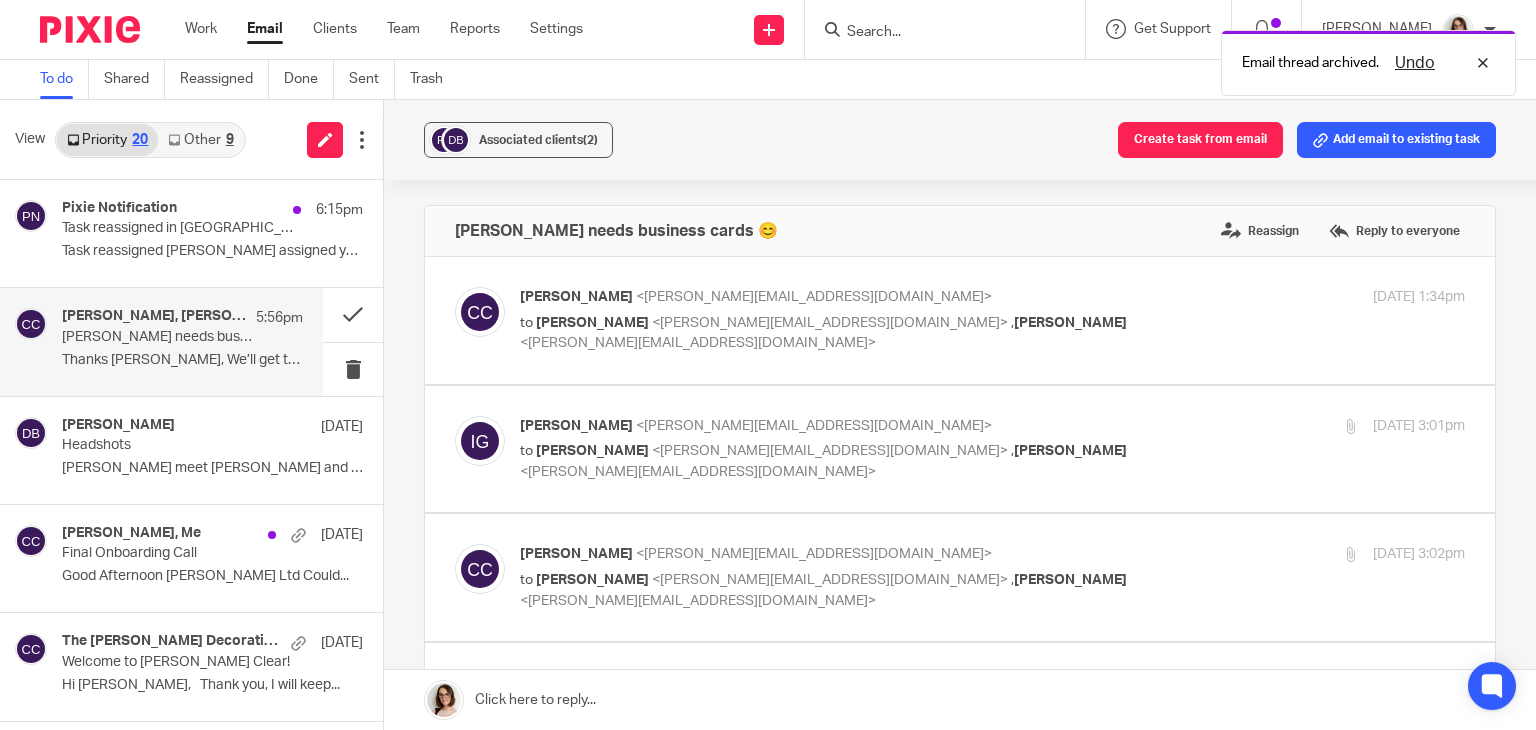 scroll, scrollTop: 0, scrollLeft: 0, axis: both 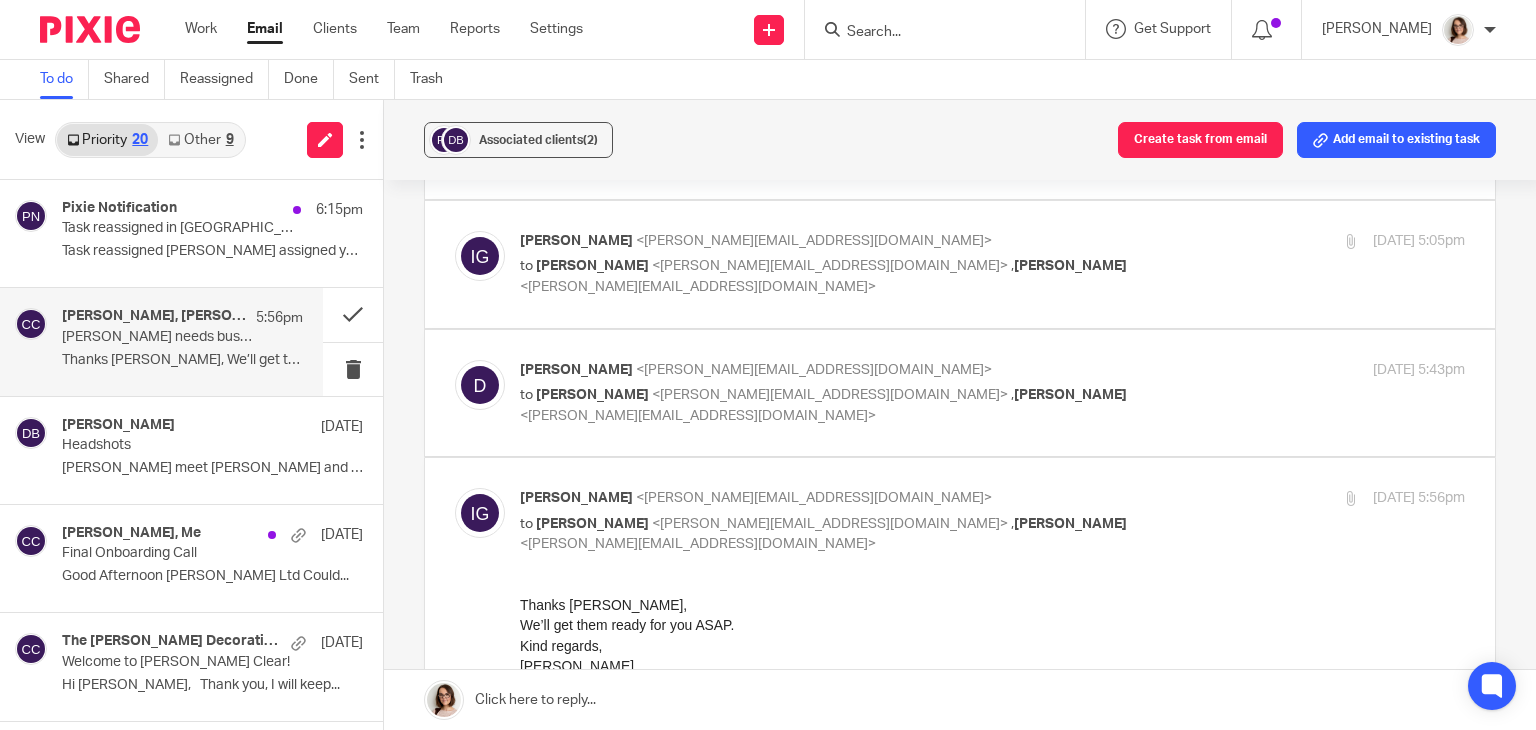 click on "dave
<dave@soundsimportant.co.uk>   to
Ian Griffiths
<ian@alvisprint.co.uk>   ,
Caroline Carter
<caroline@carterclear.co.uk>       14 Jul 2025 5:43pm
Forward" at bounding box center (960, 393) 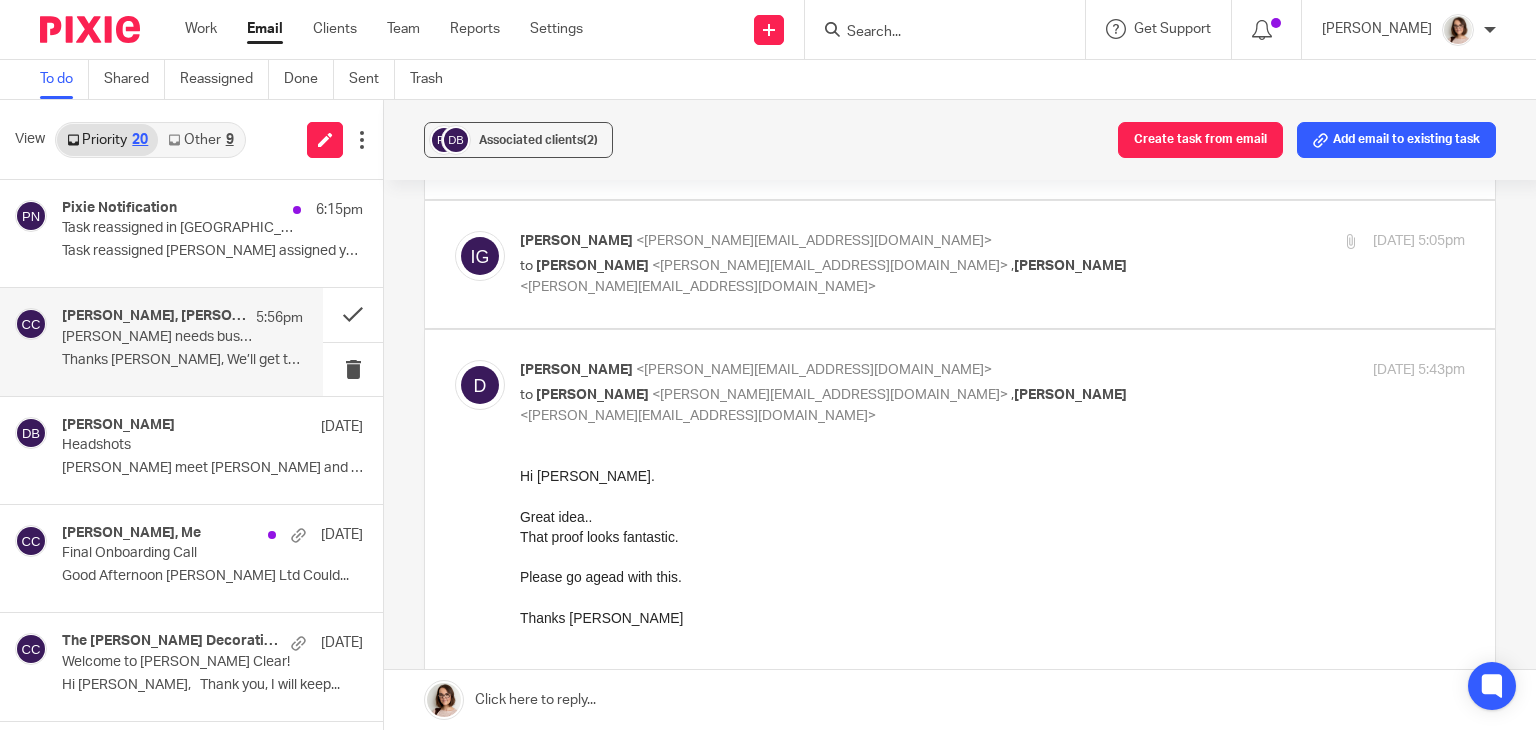 scroll, scrollTop: 0, scrollLeft: 0, axis: both 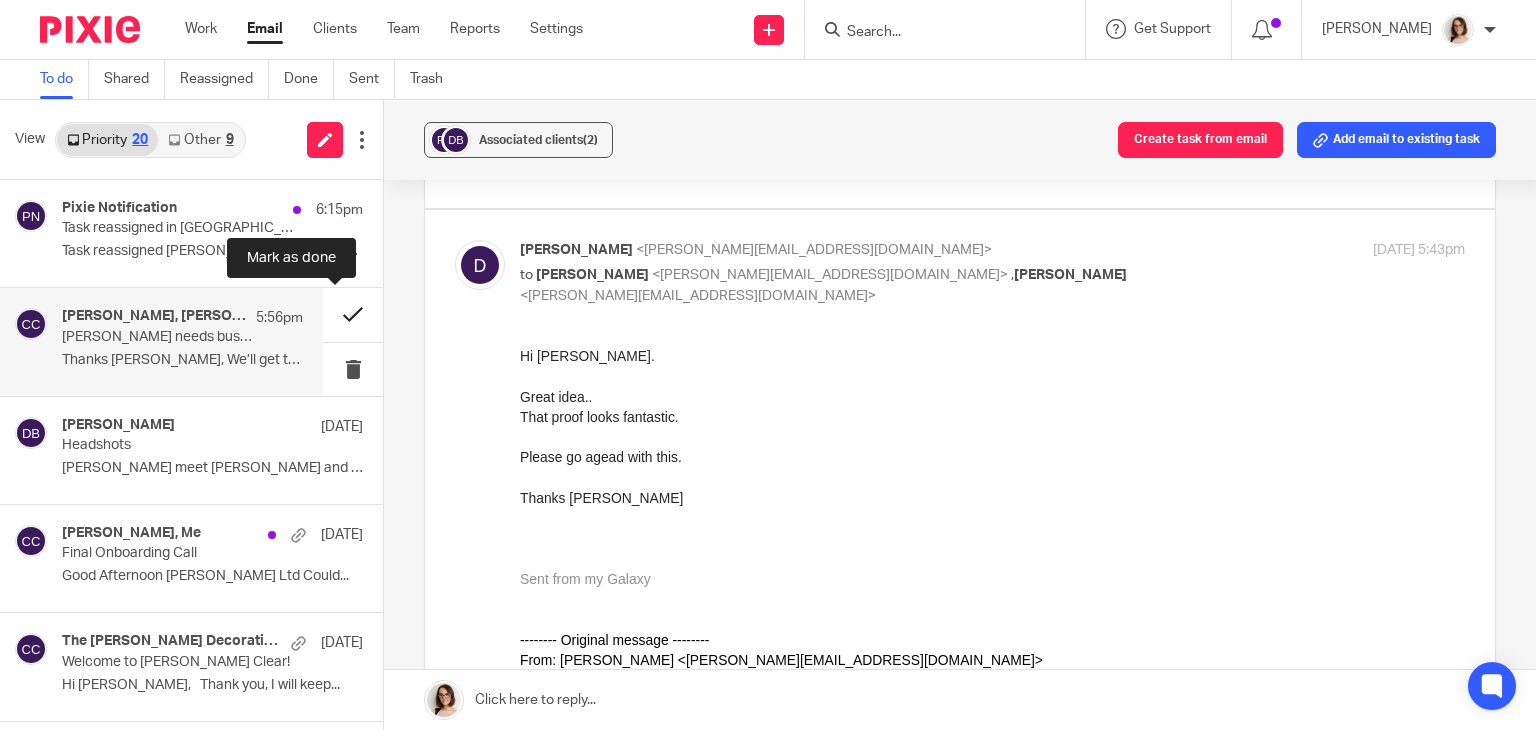 click at bounding box center [353, 314] 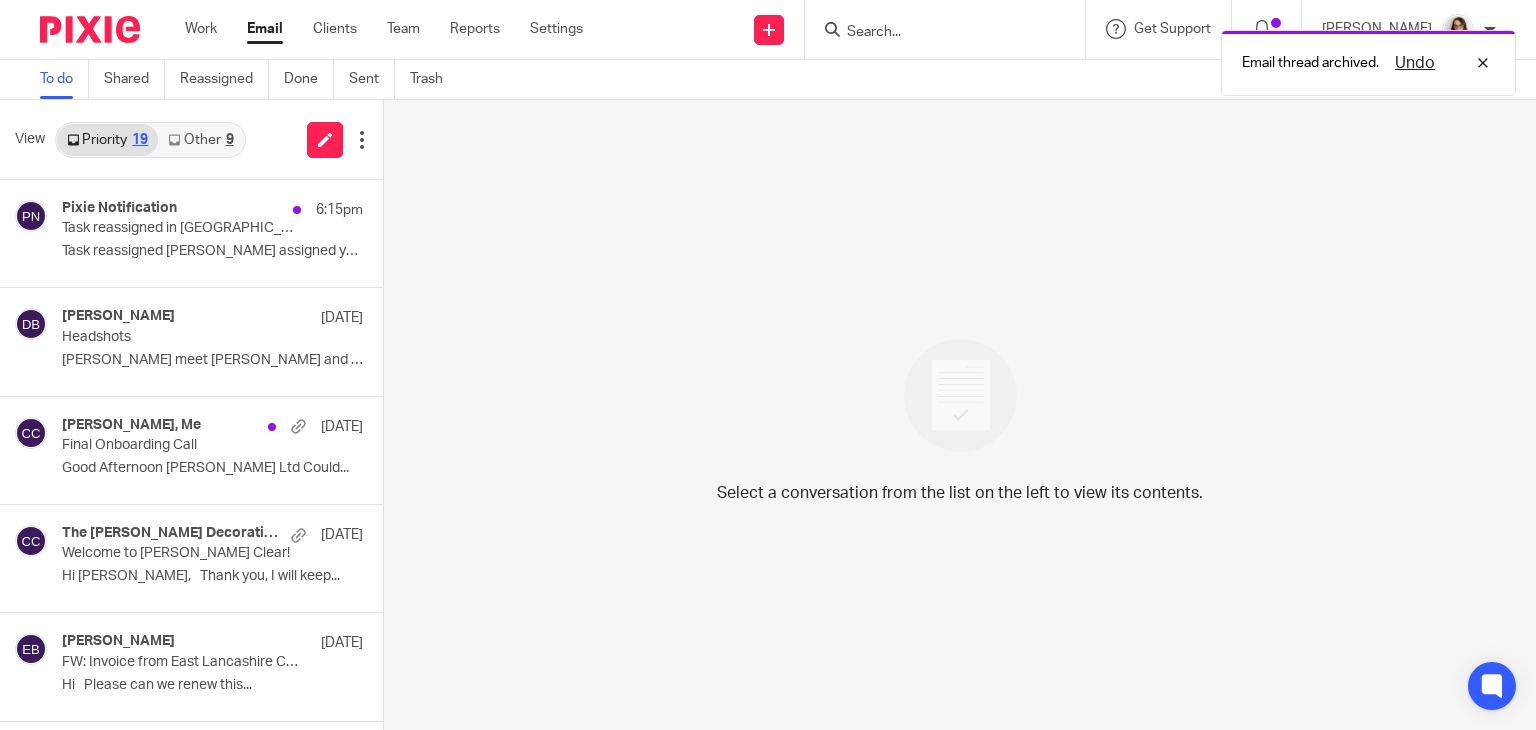 click on "Other
9" at bounding box center [200, 140] 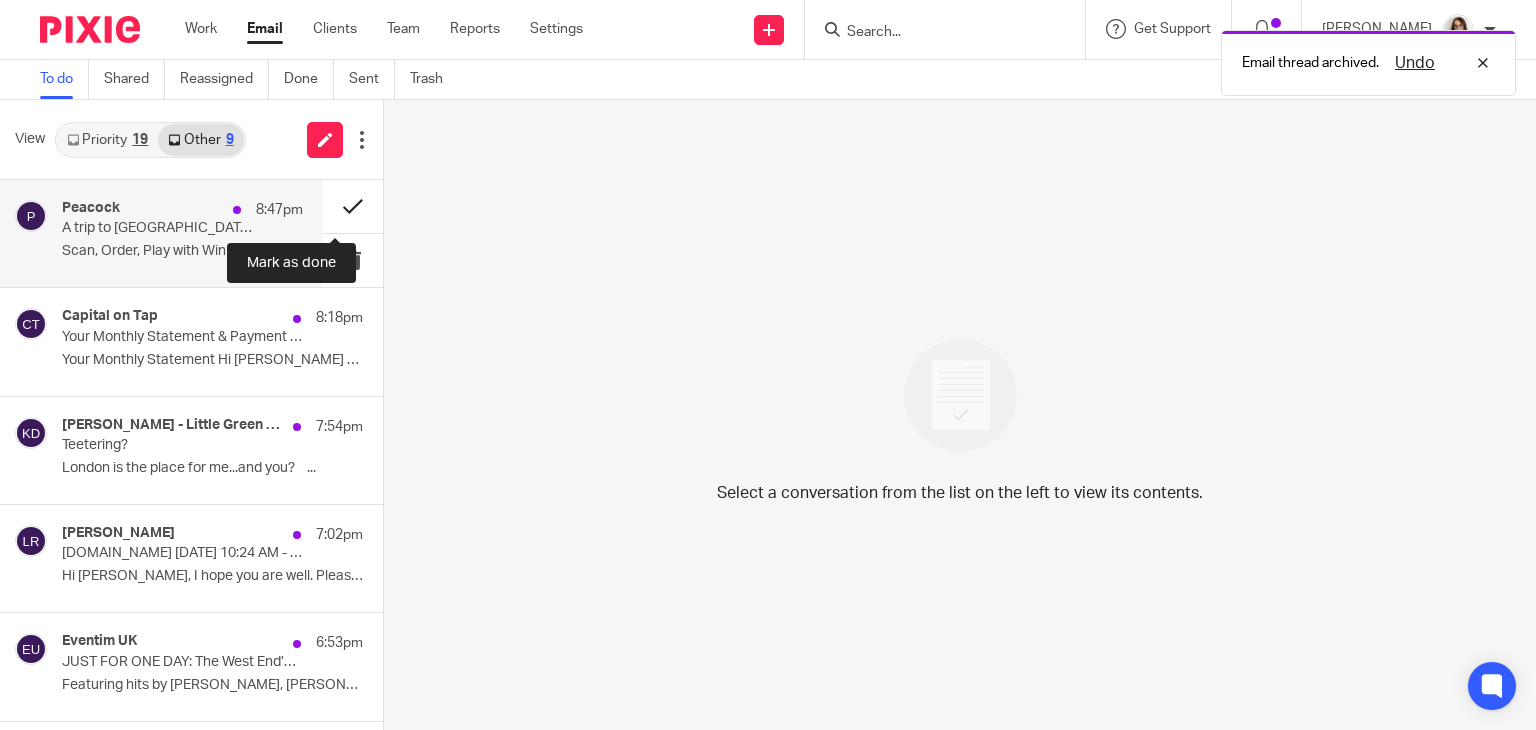 click at bounding box center (353, 206) 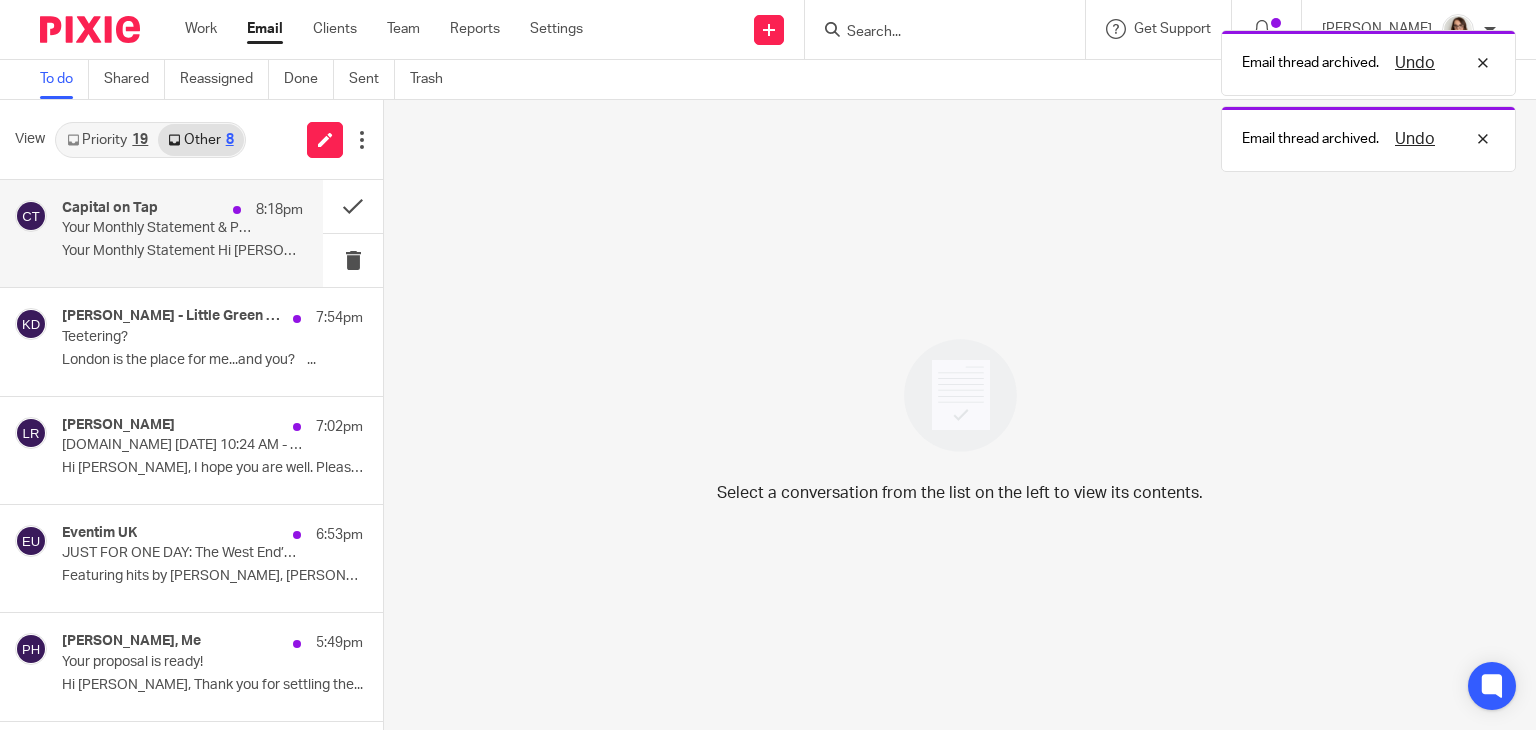 click on "Capital on Tap
8:18pm   Your Monthly Statement & Payment Details   Your Monthly Statement    Hi Caroline  We've..." at bounding box center [182, 233] 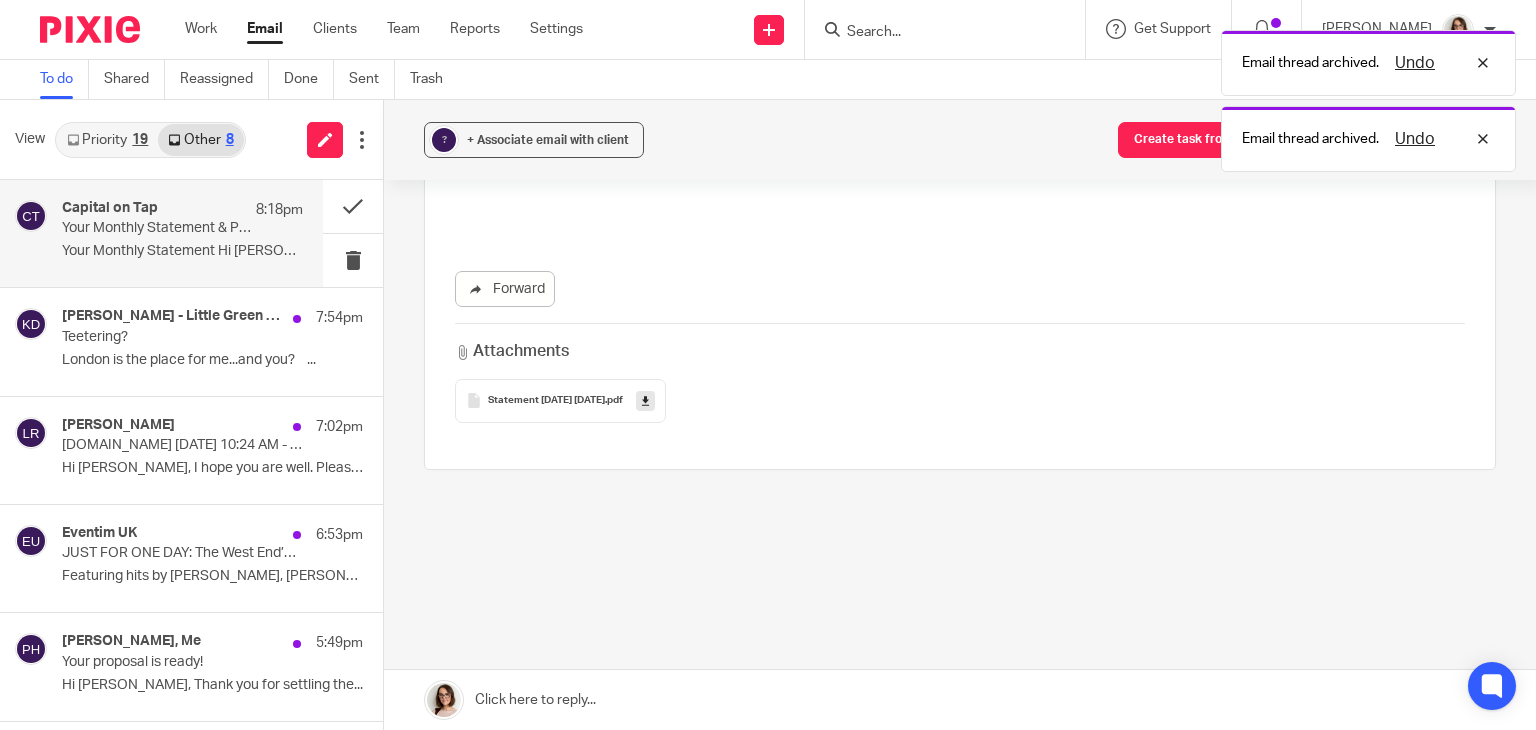 scroll, scrollTop: 0, scrollLeft: 0, axis: both 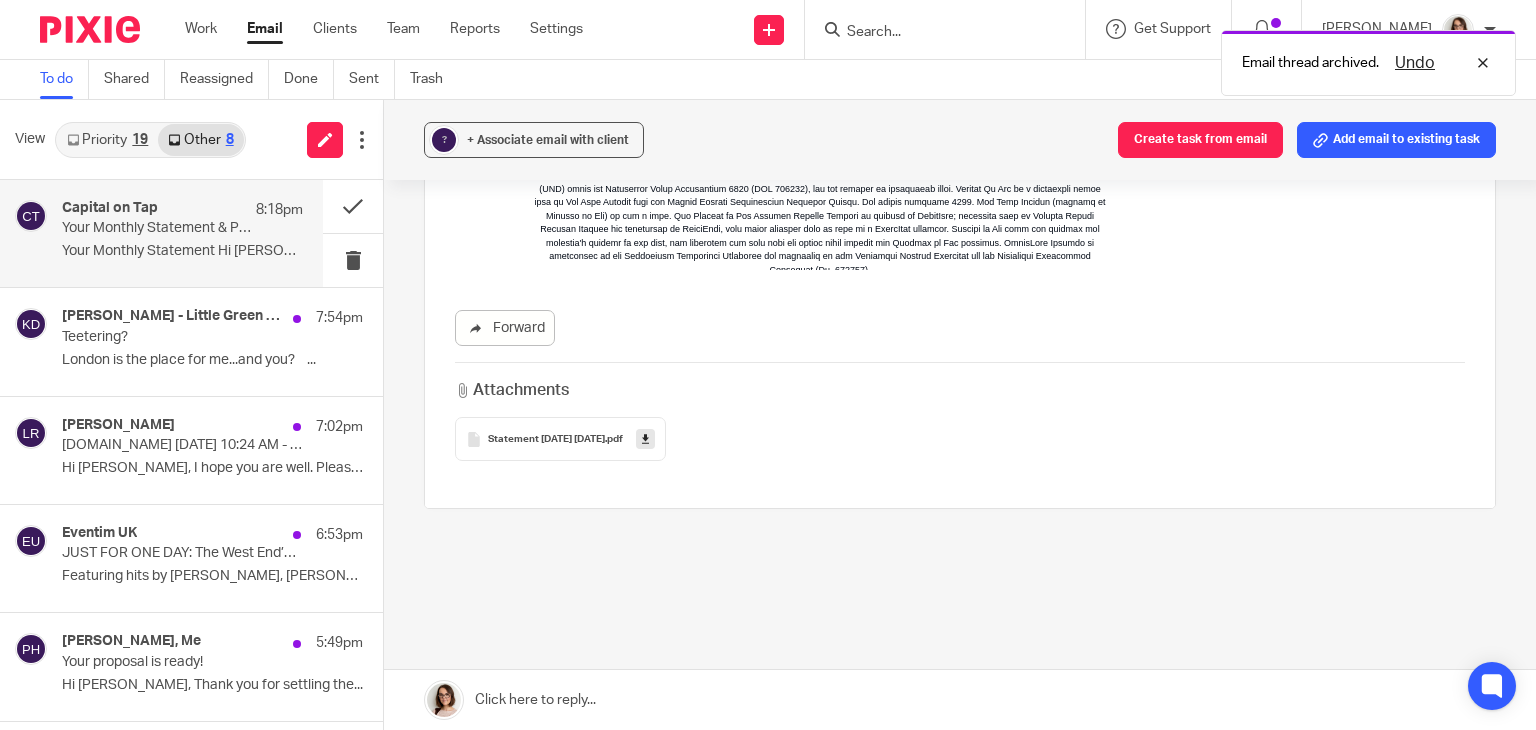 click at bounding box center (645, 439) 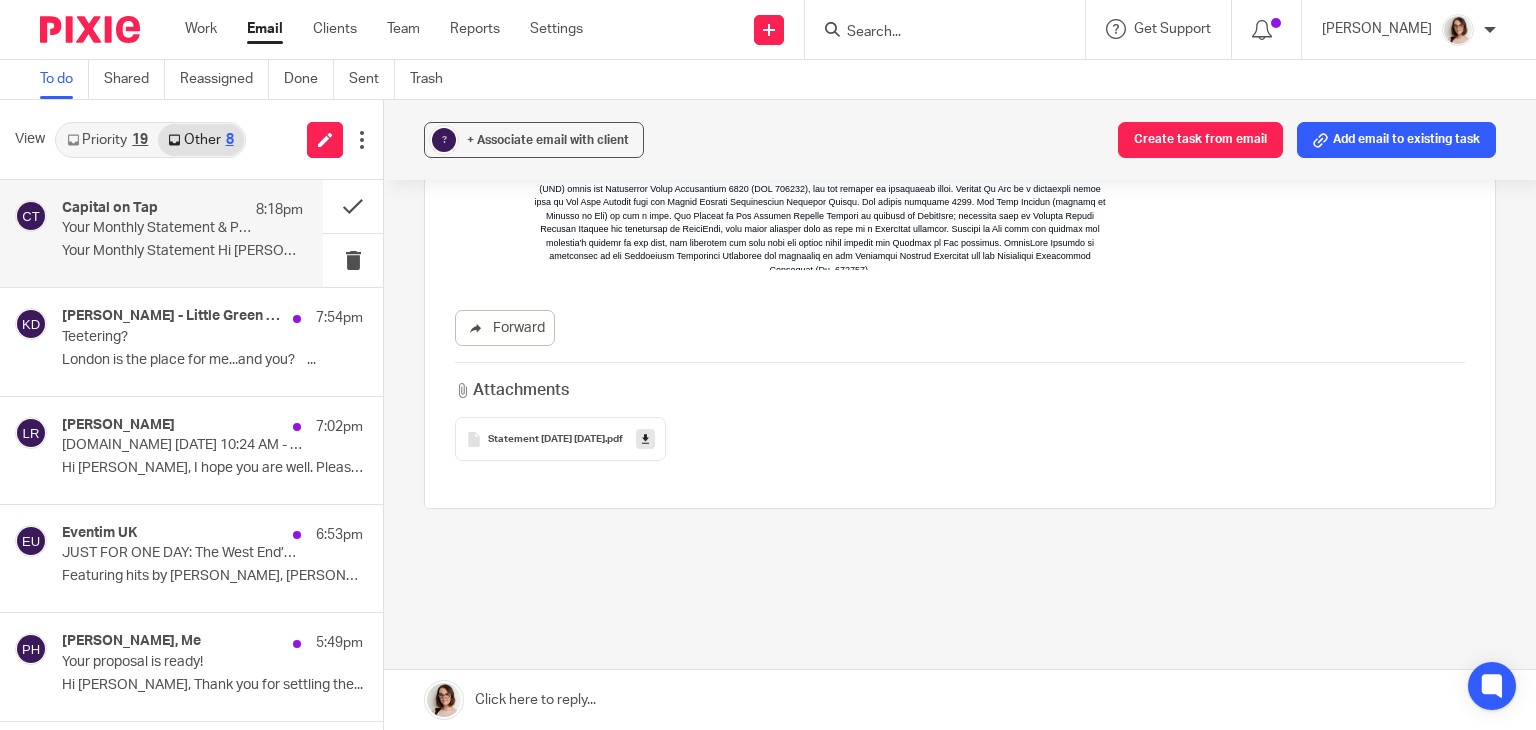 click on "Your Monthly Statement & Payment Details
Reassign
Reply to everyone
Capital on Tap
<contact@capitalontap.com>   to
Caroline Carter
<caroline@carterclear.co.uk>       14 Jul 2025 8:18pm
Forward
Attachments       Statement 12-06-2025 11-07-2025 .pdf
Click here to reply..." at bounding box center (960, -167) 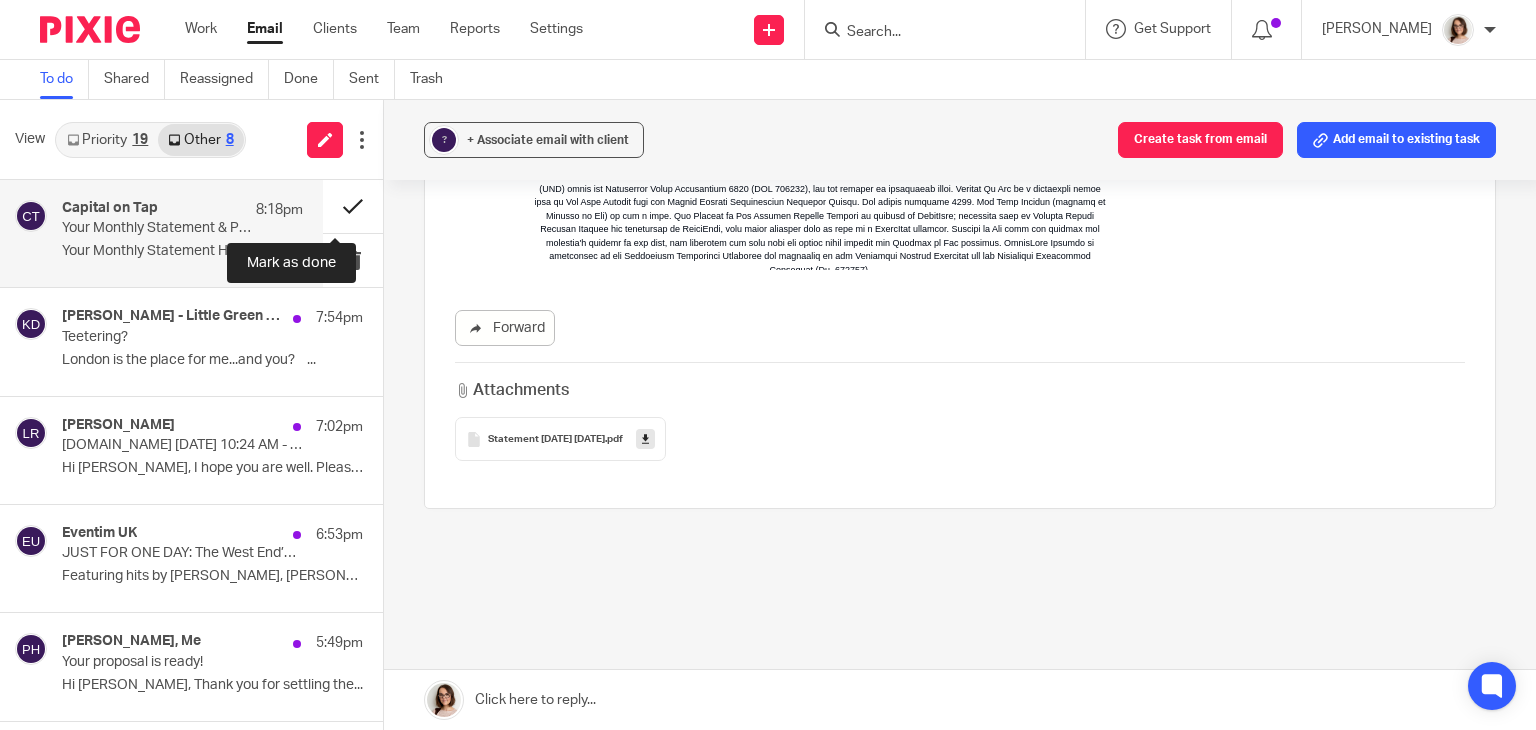 click at bounding box center (353, 206) 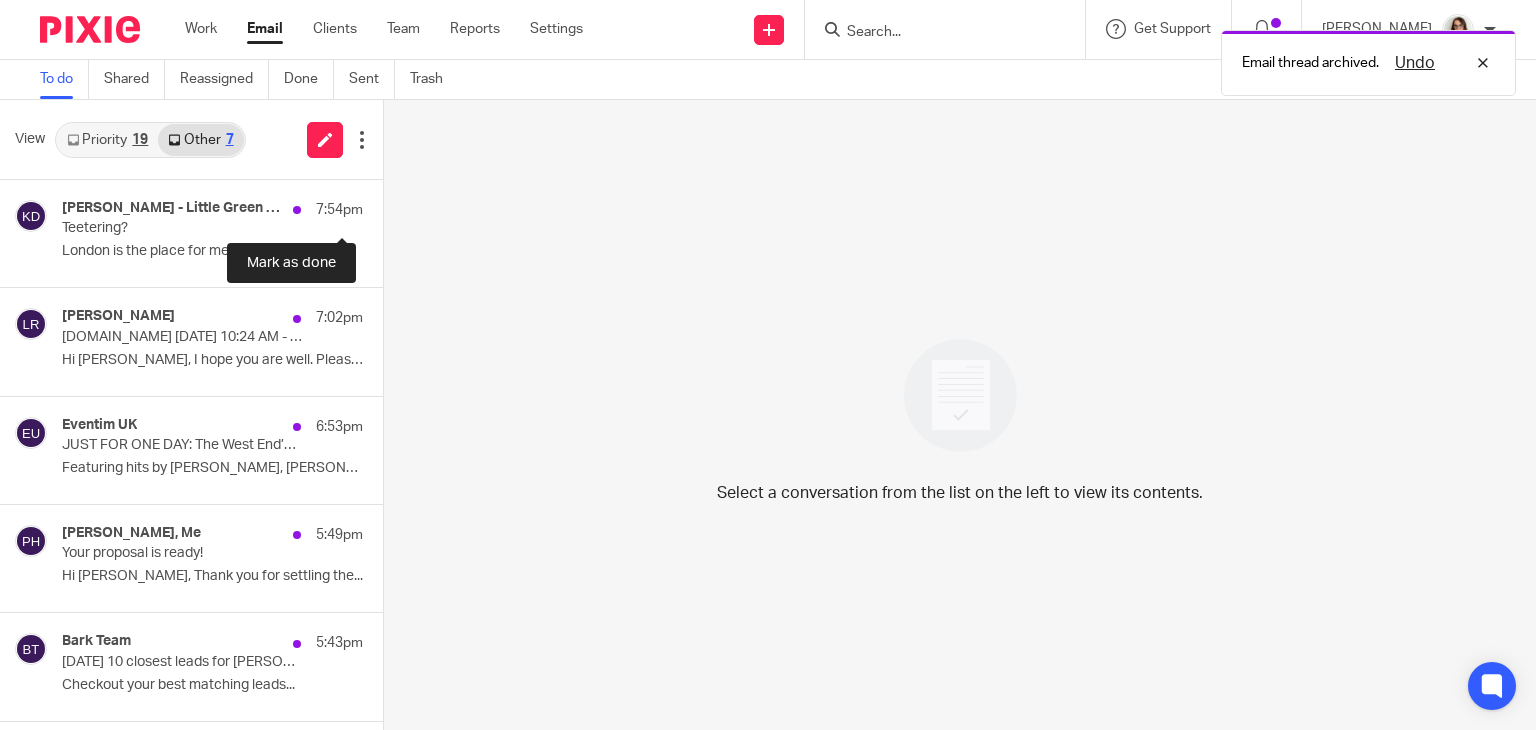 click at bounding box center [391, 206] 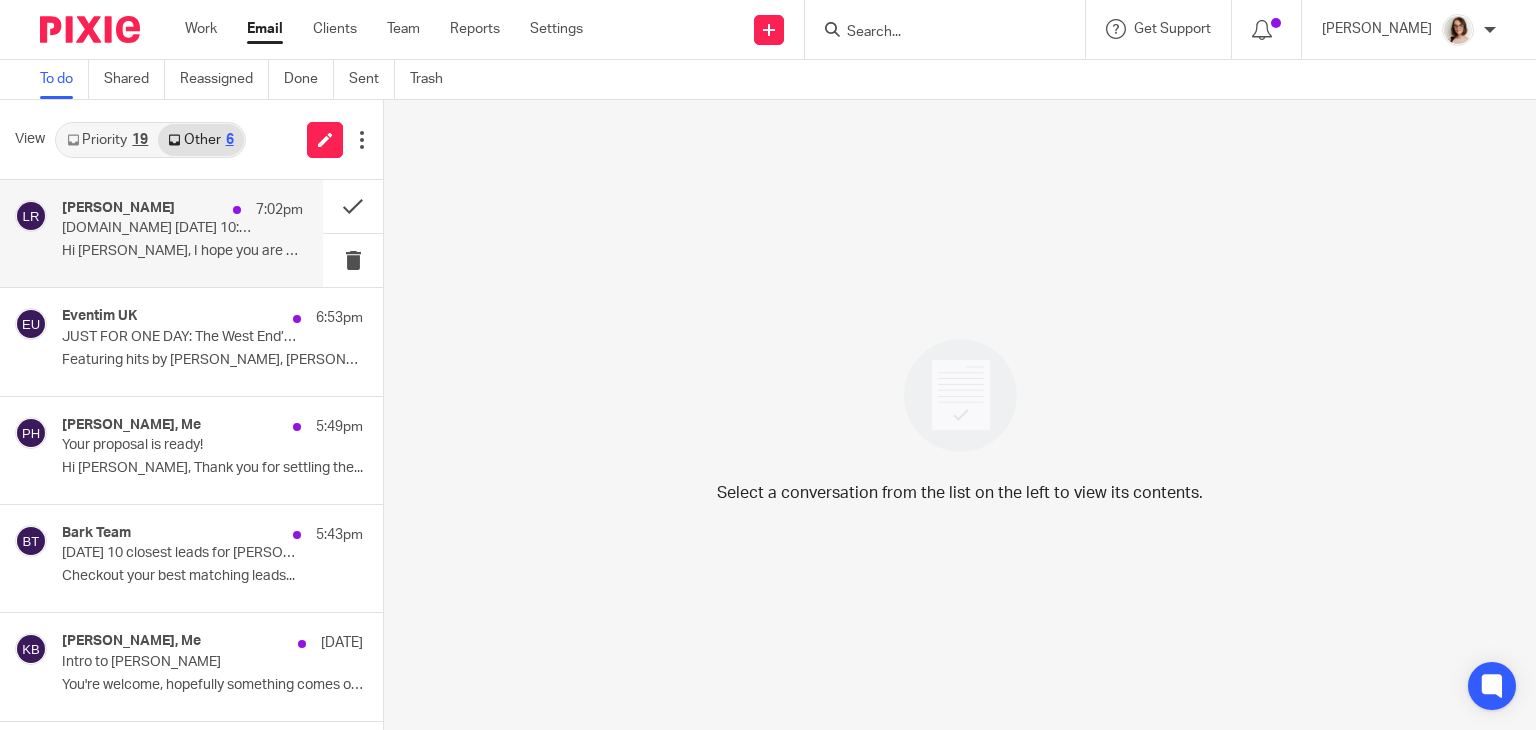 click on "Hi Caroline,  I hope you are well.  Please see..." at bounding box center [182, 251] 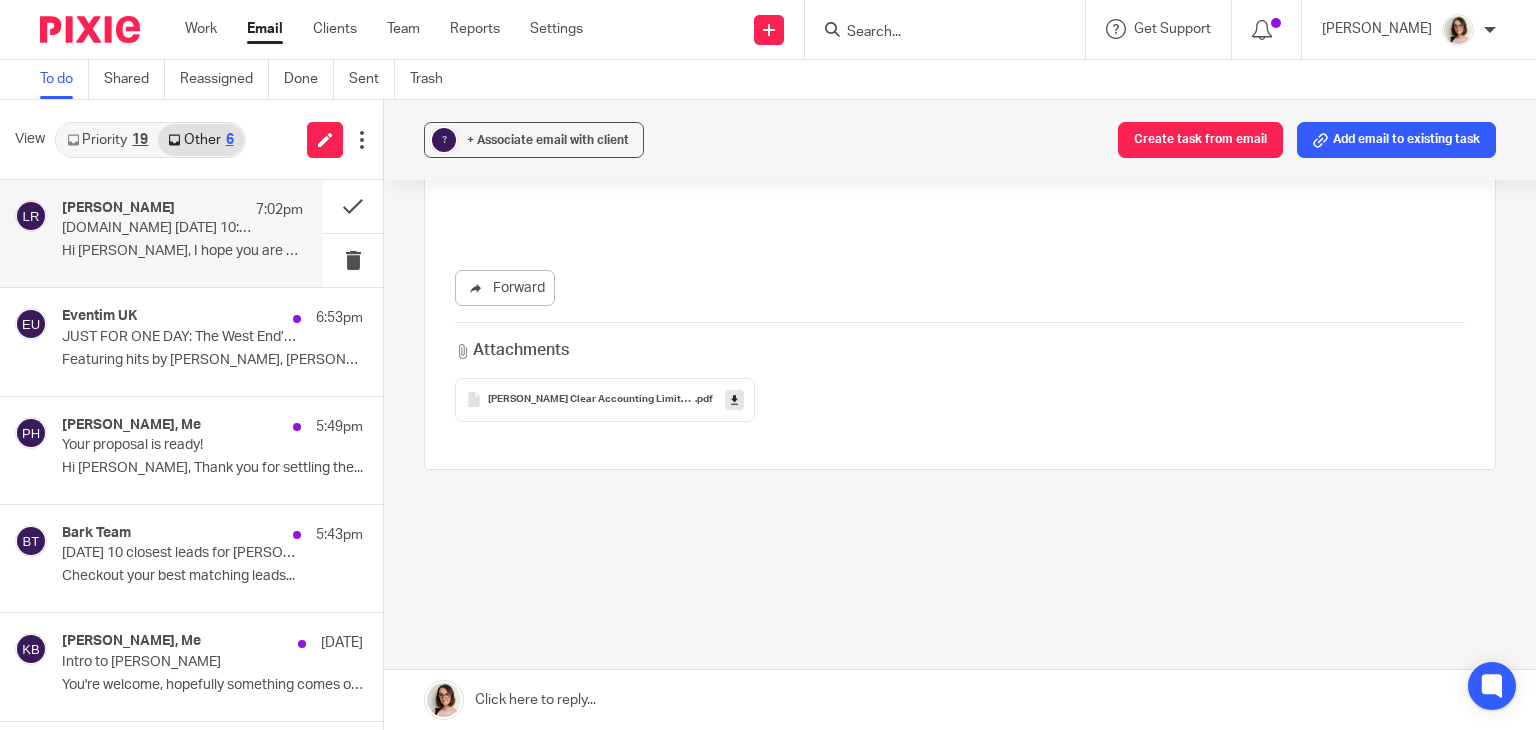 scroll, scrollTop: 0, scrollLeft: 0, axis: both 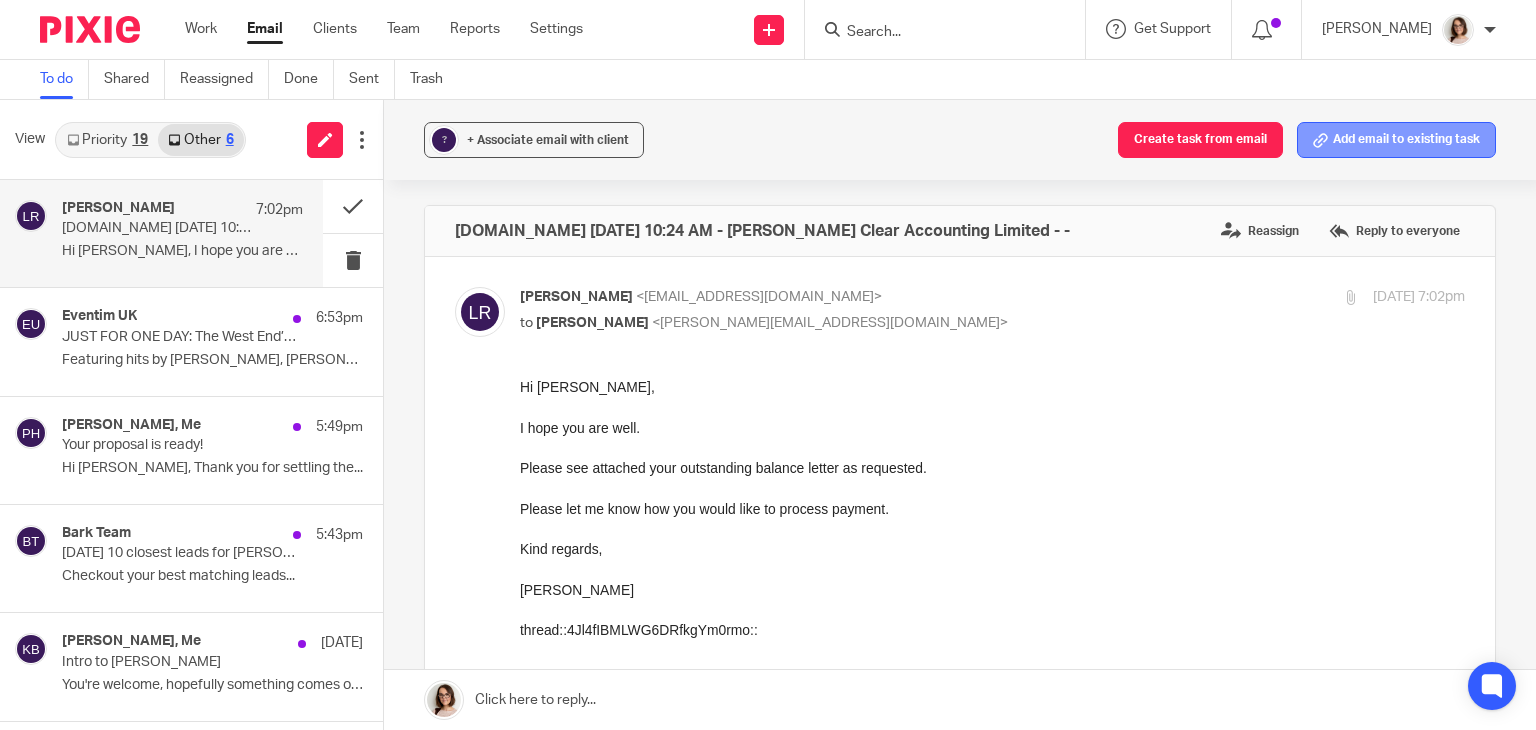 click on "Add email to existing task" at bounding box center [1396, 140] 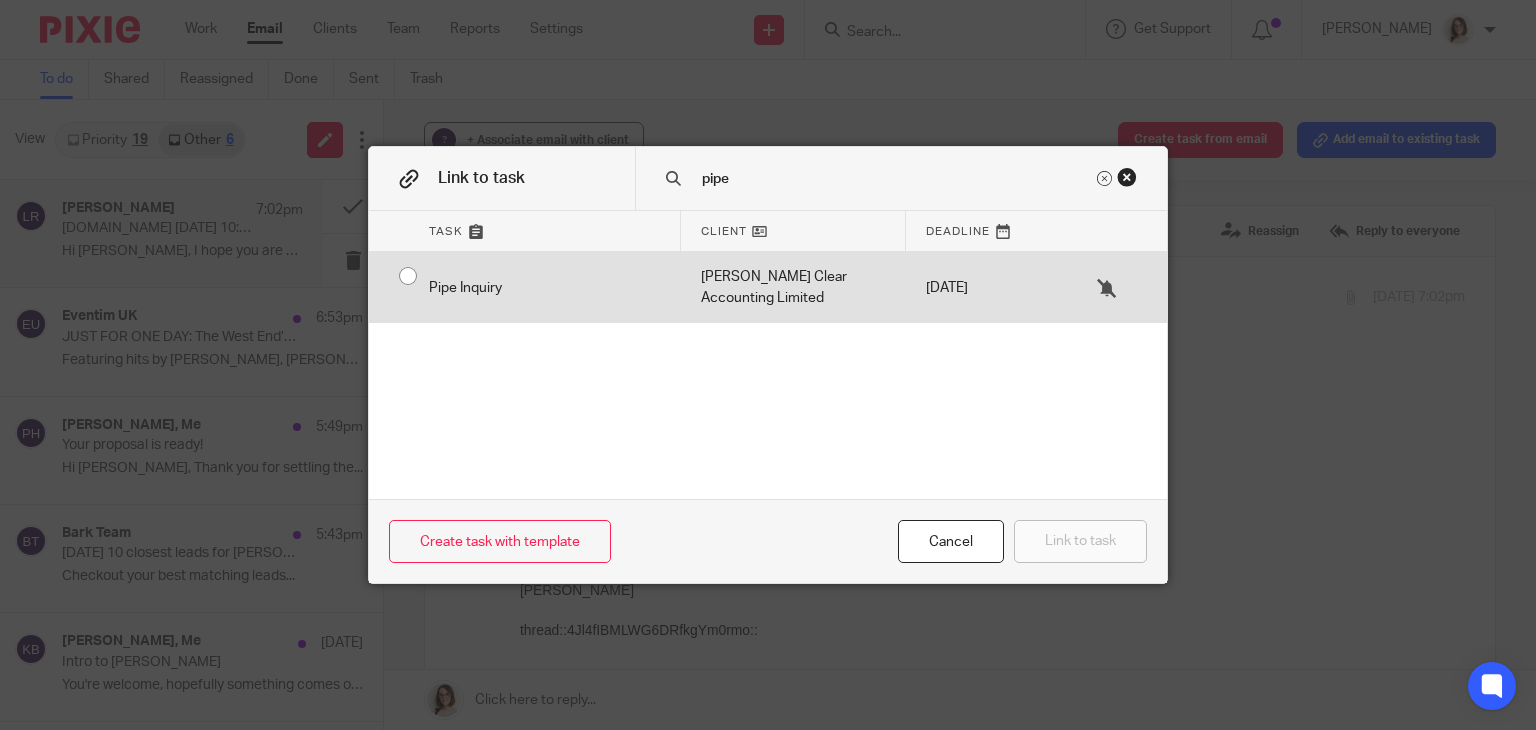 type on "pipe" 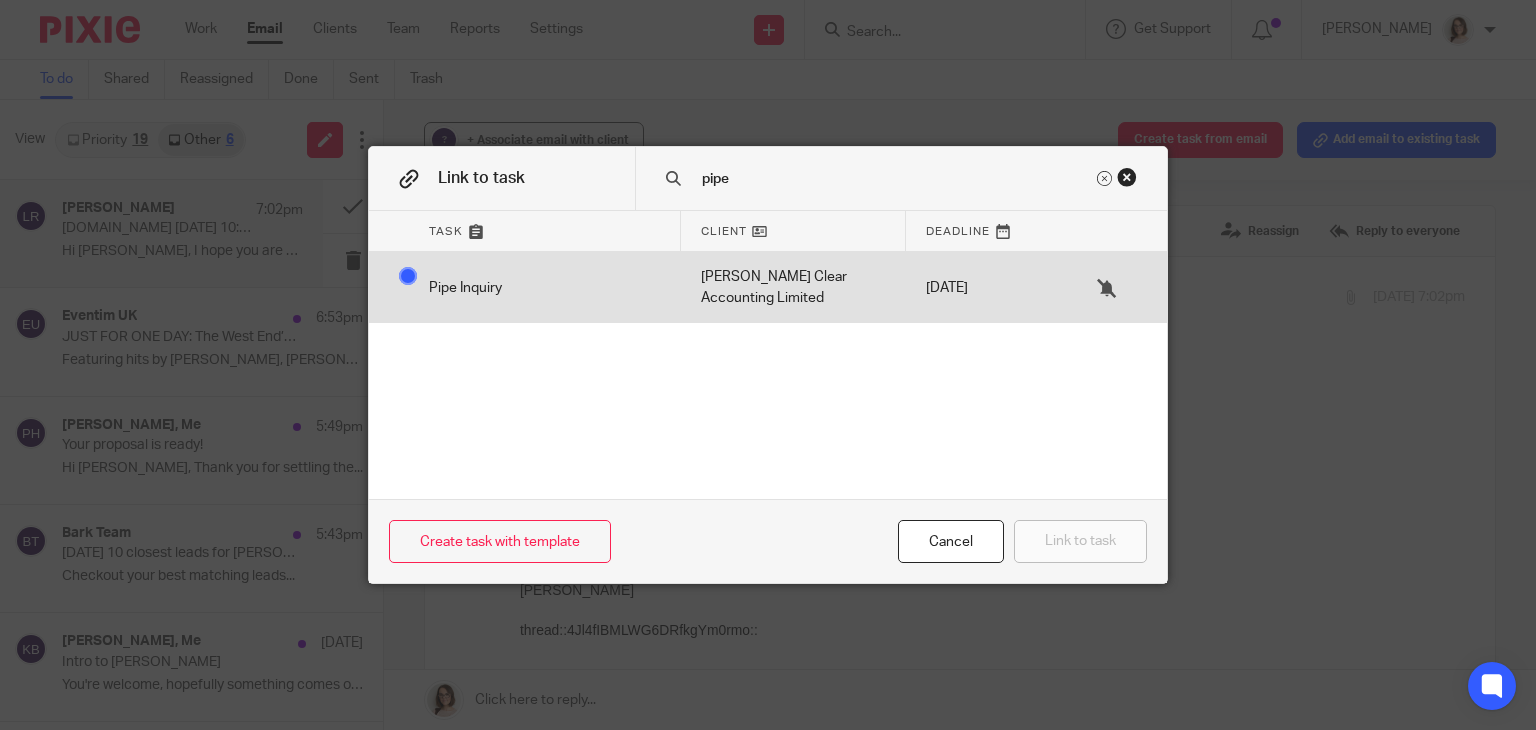 radio on "false" 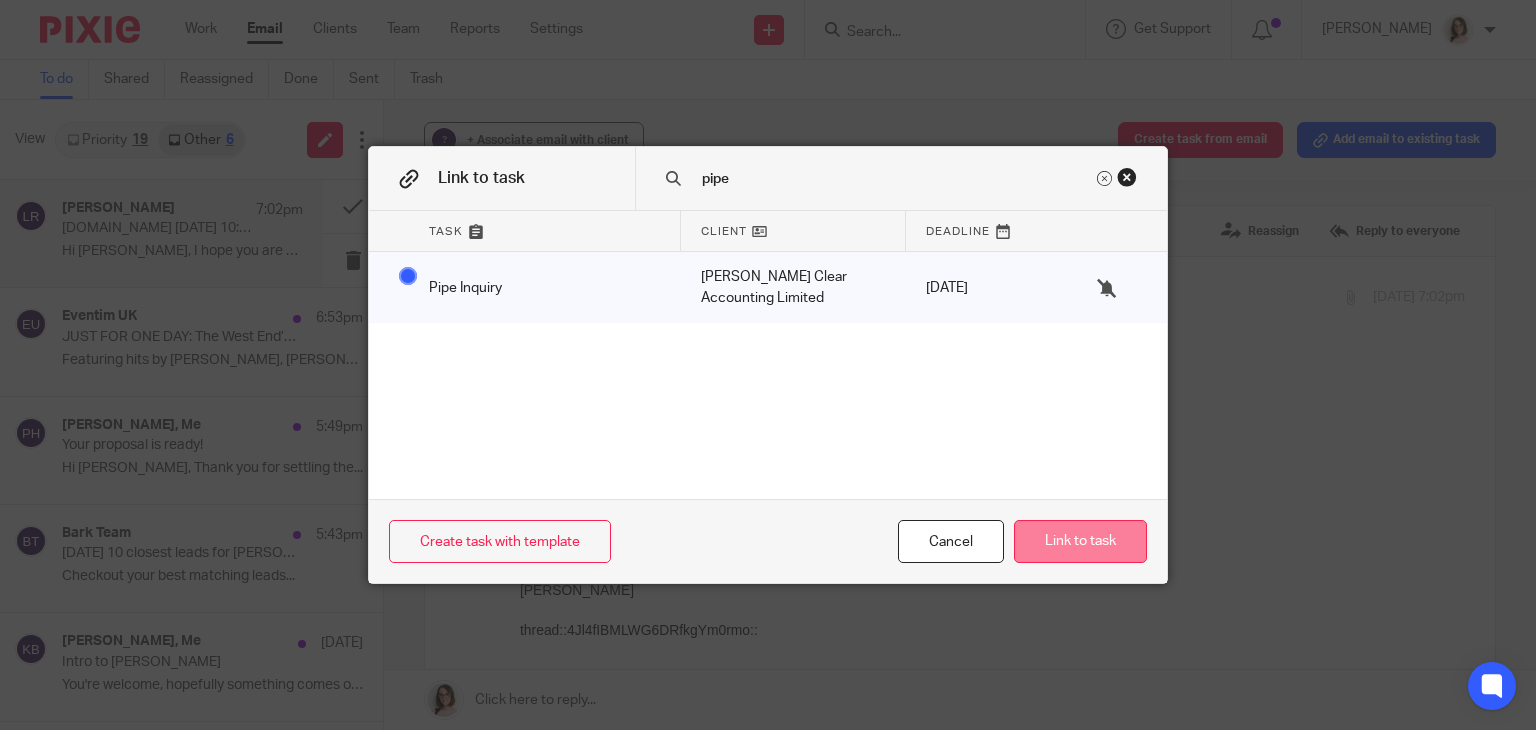 click on "Link to task" at bounding box center [1080, 541] 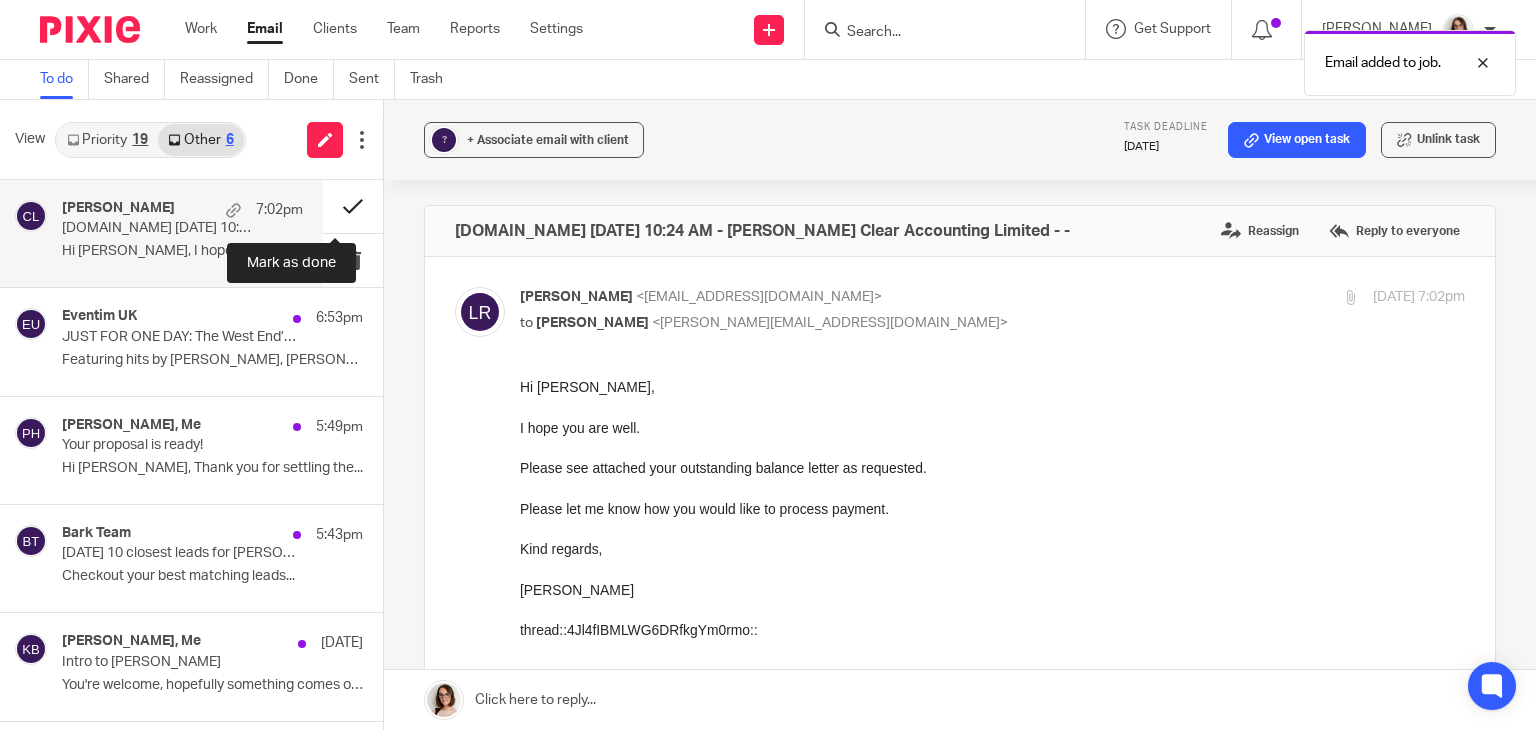 click at bounding box center (353, 206) 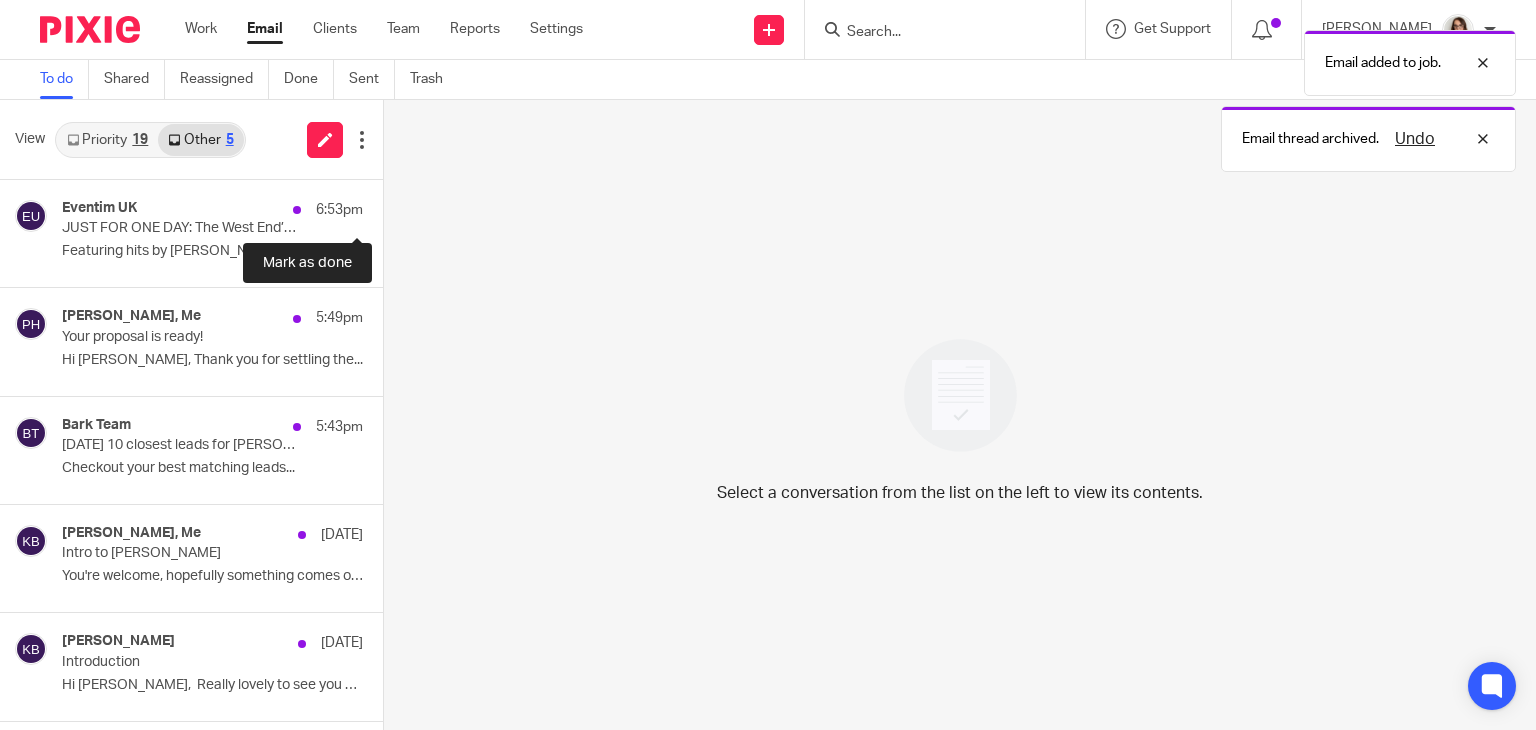click at bounding box center [391, 206] 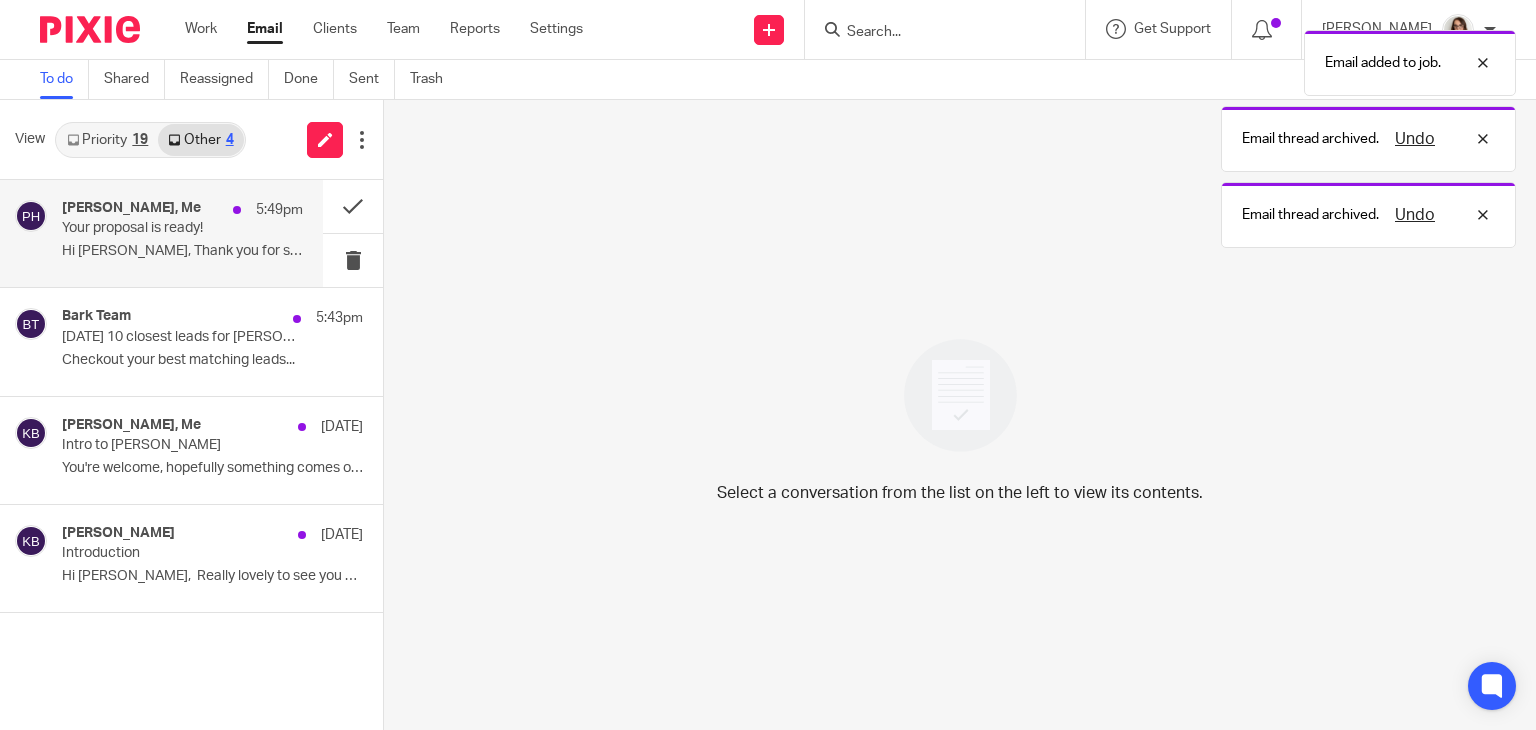 click on "Hi Caroline,      Thank you for settling the..." at bounding box center (182, 251) 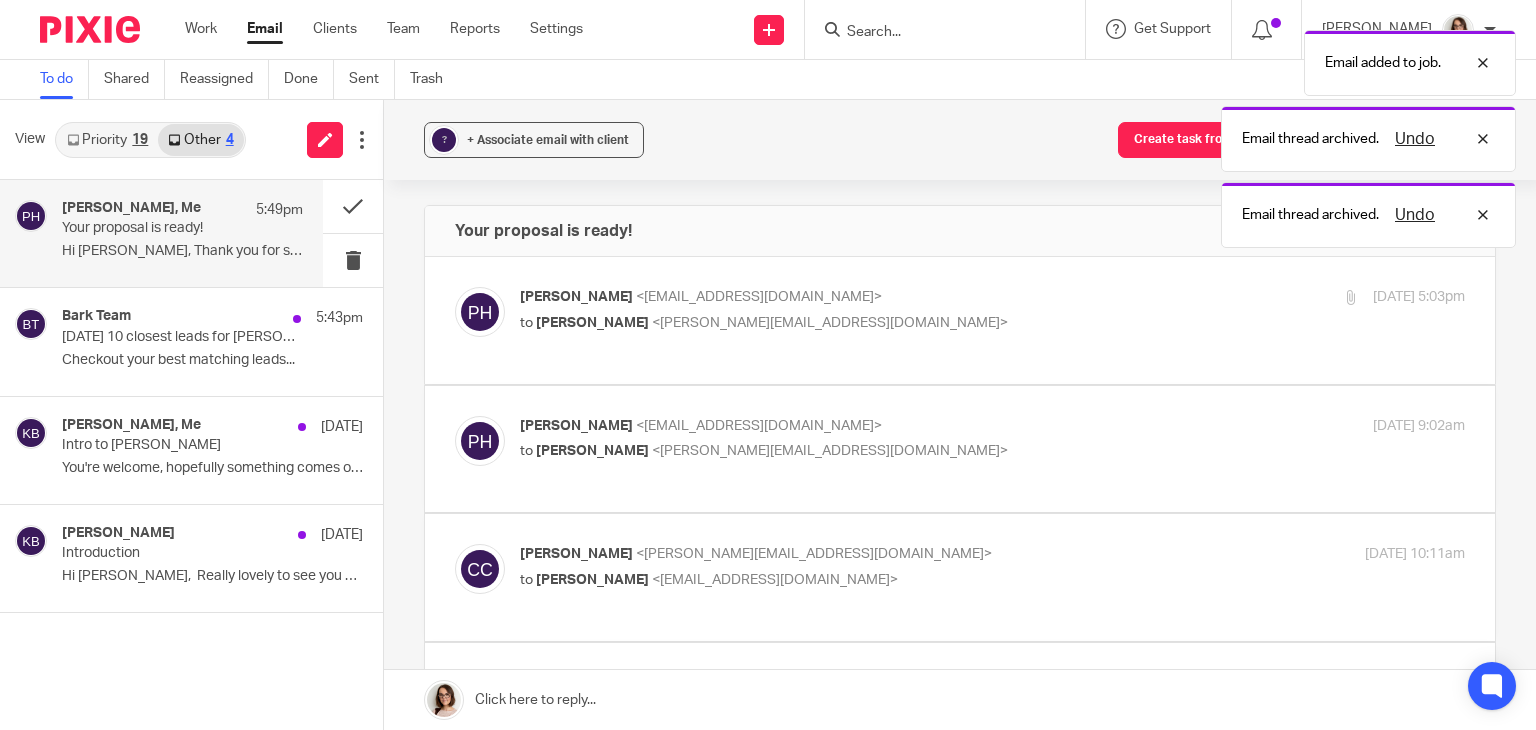 scroll, scrollTop: 0, scrollLeft: 0, axis: both 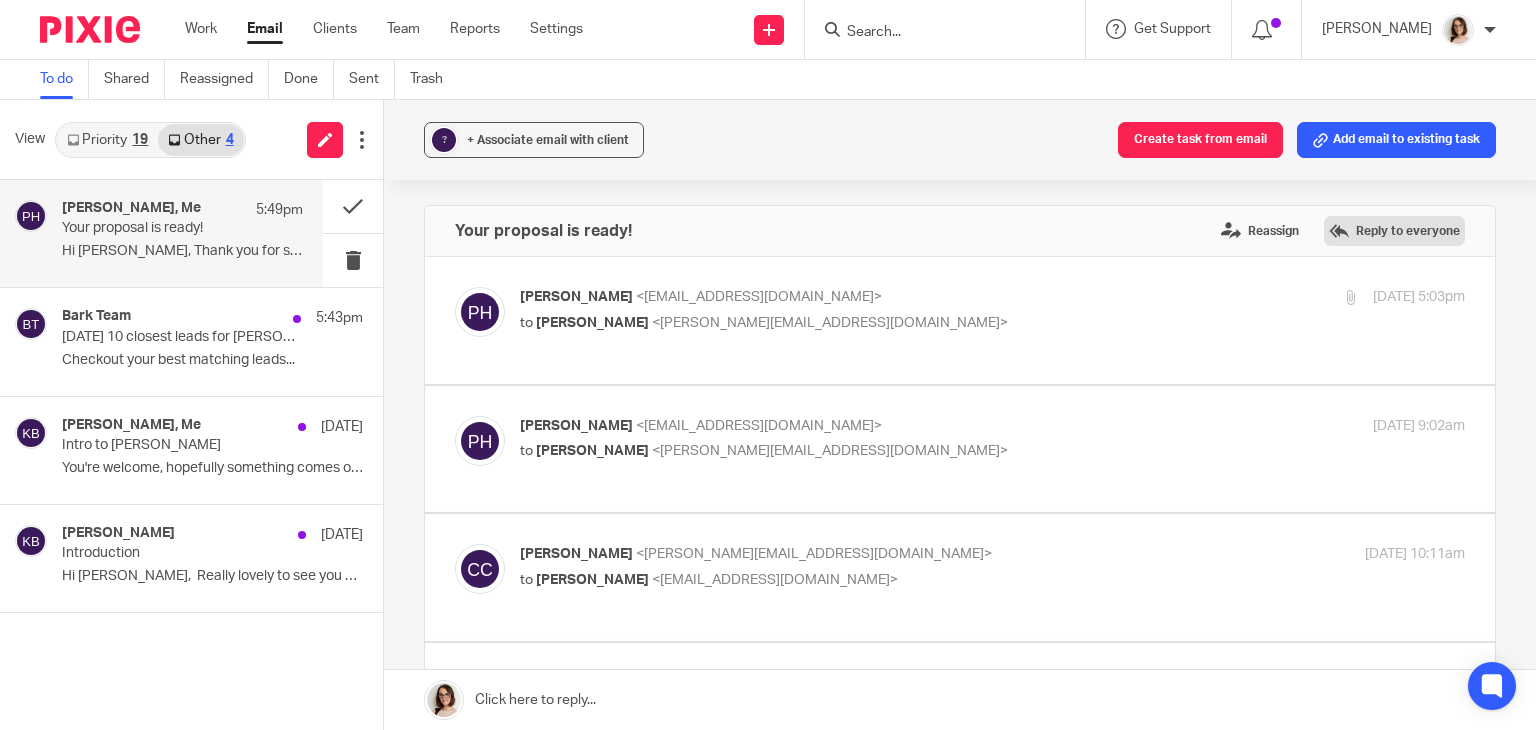 click on "Reply to everyone" at bounding box center [1394, 231] 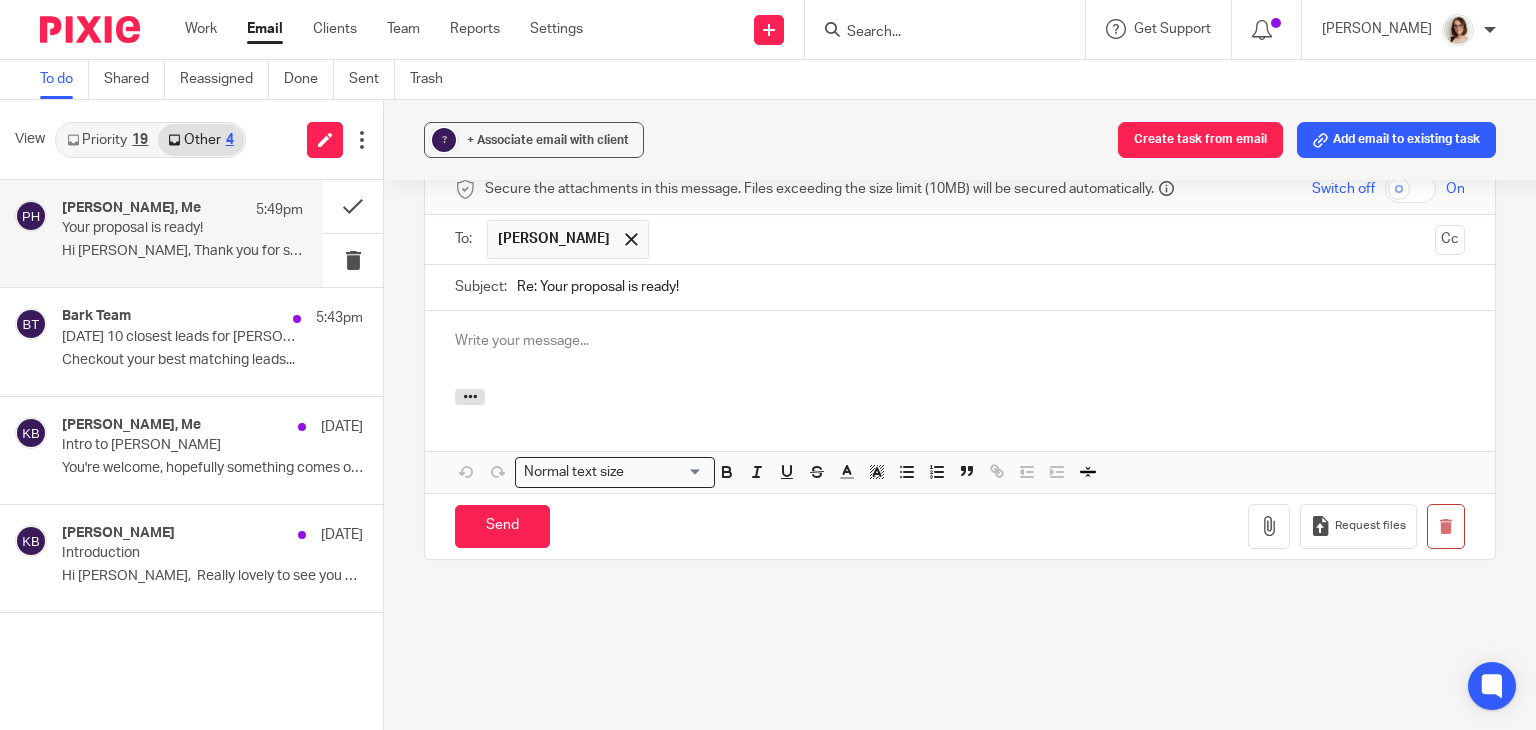 scroll, scrollTop: 0, scrollLeft: 0, axis: both 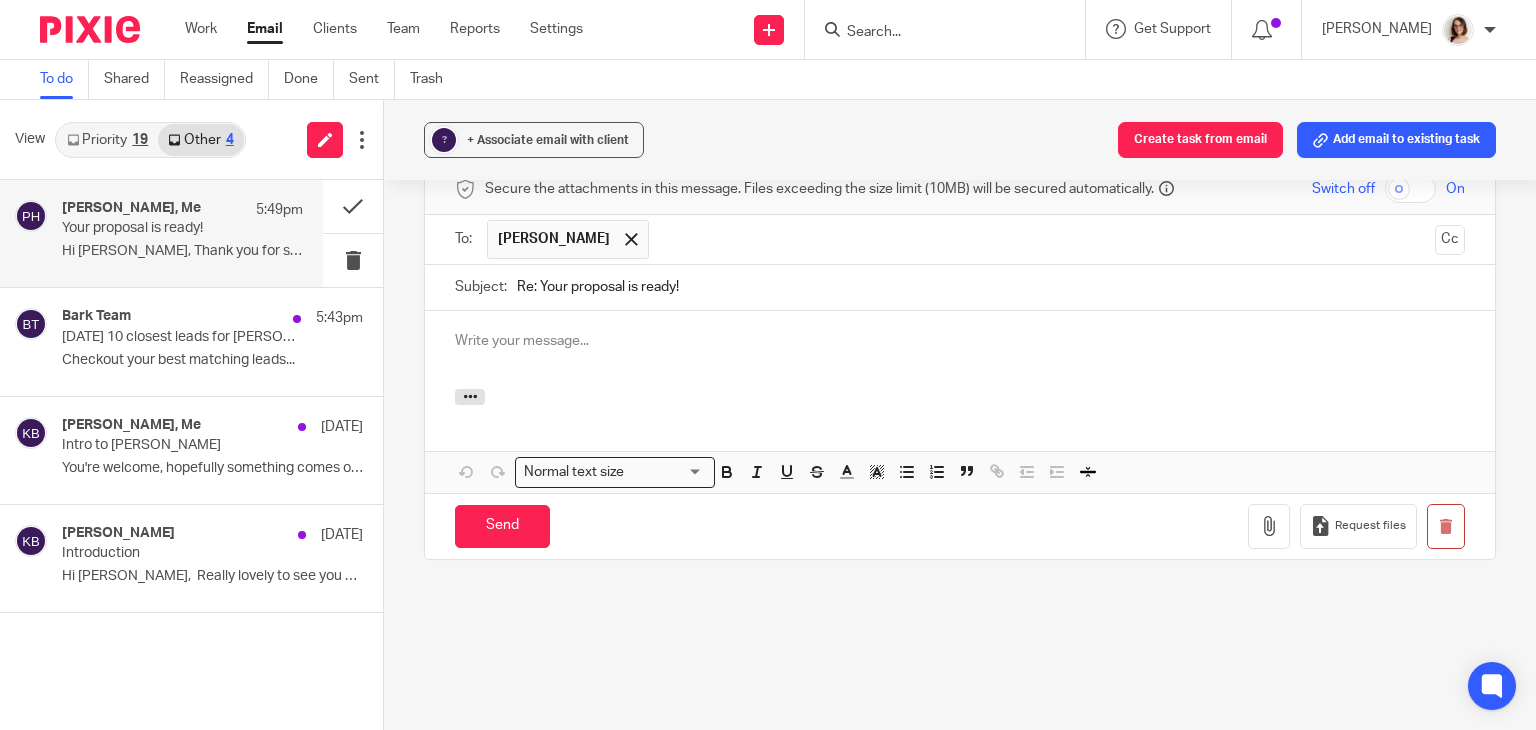 type 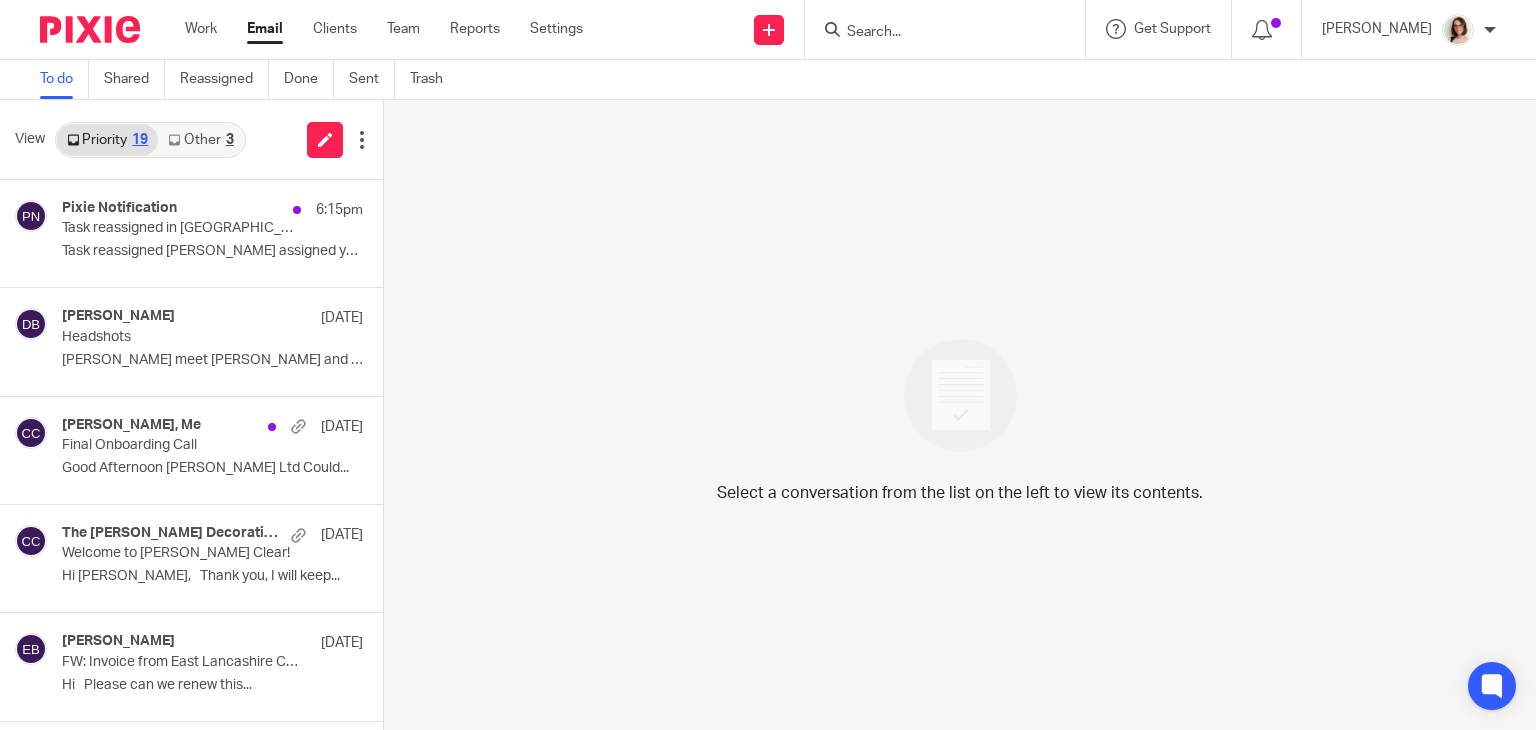 scroll, scrollTop: 0, scrollLeft: 0, axis: both 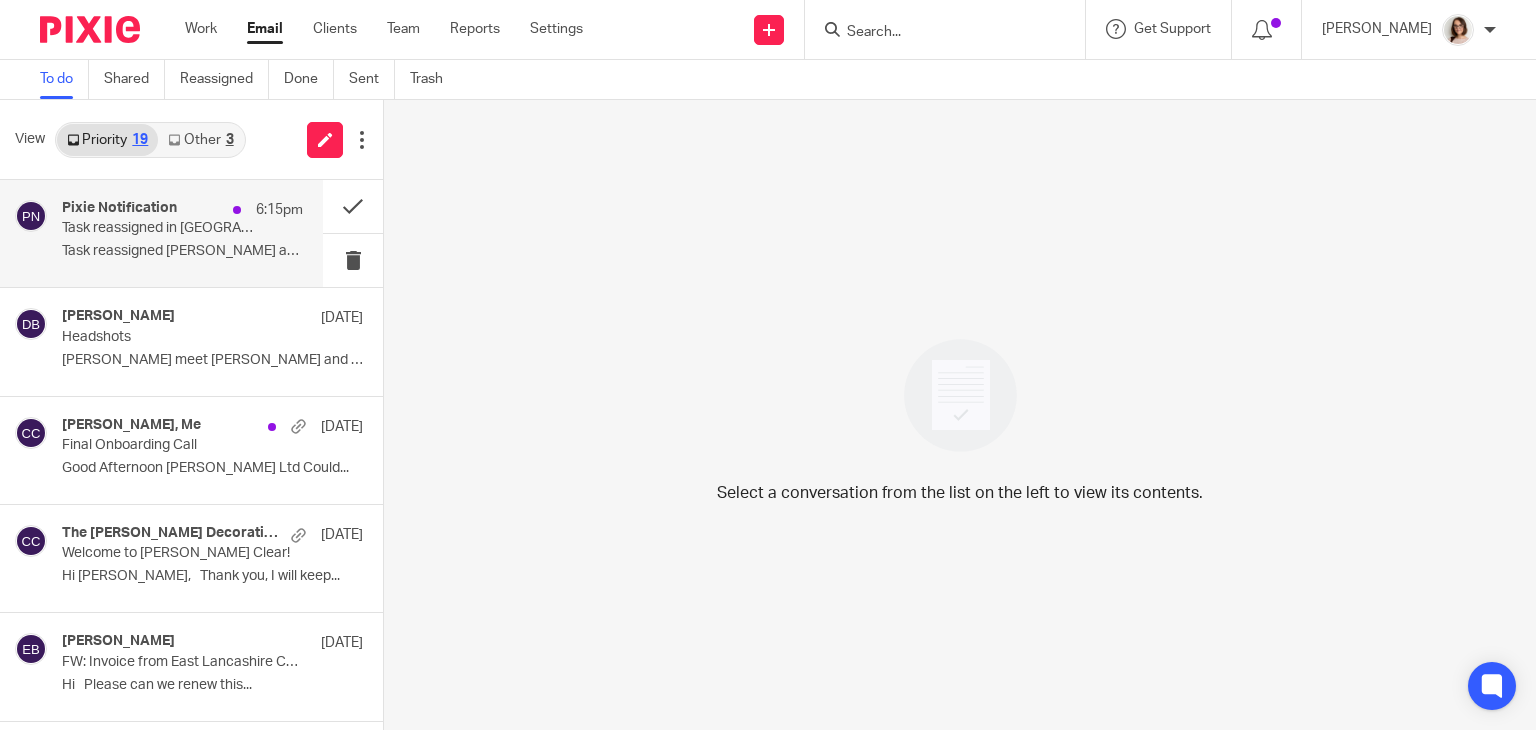 click on "Pixie Notification
6:15pm   Task reassigned in Pixie   Task reassigned  [PERSON_NAME] assigned you the..." at bounding box center (182, 233) 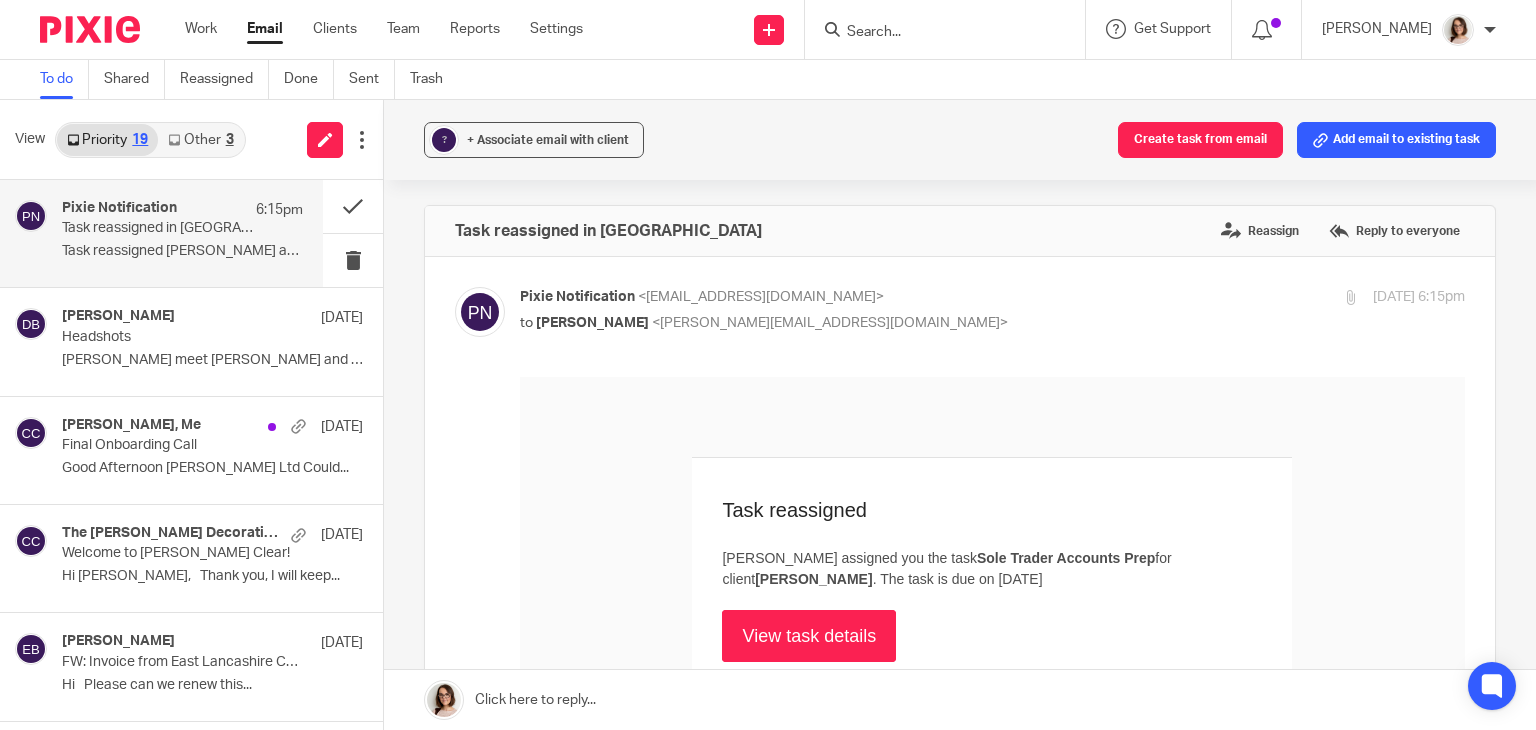 scroll, scrollTop: 0, scrollLeft: 0, axis: both 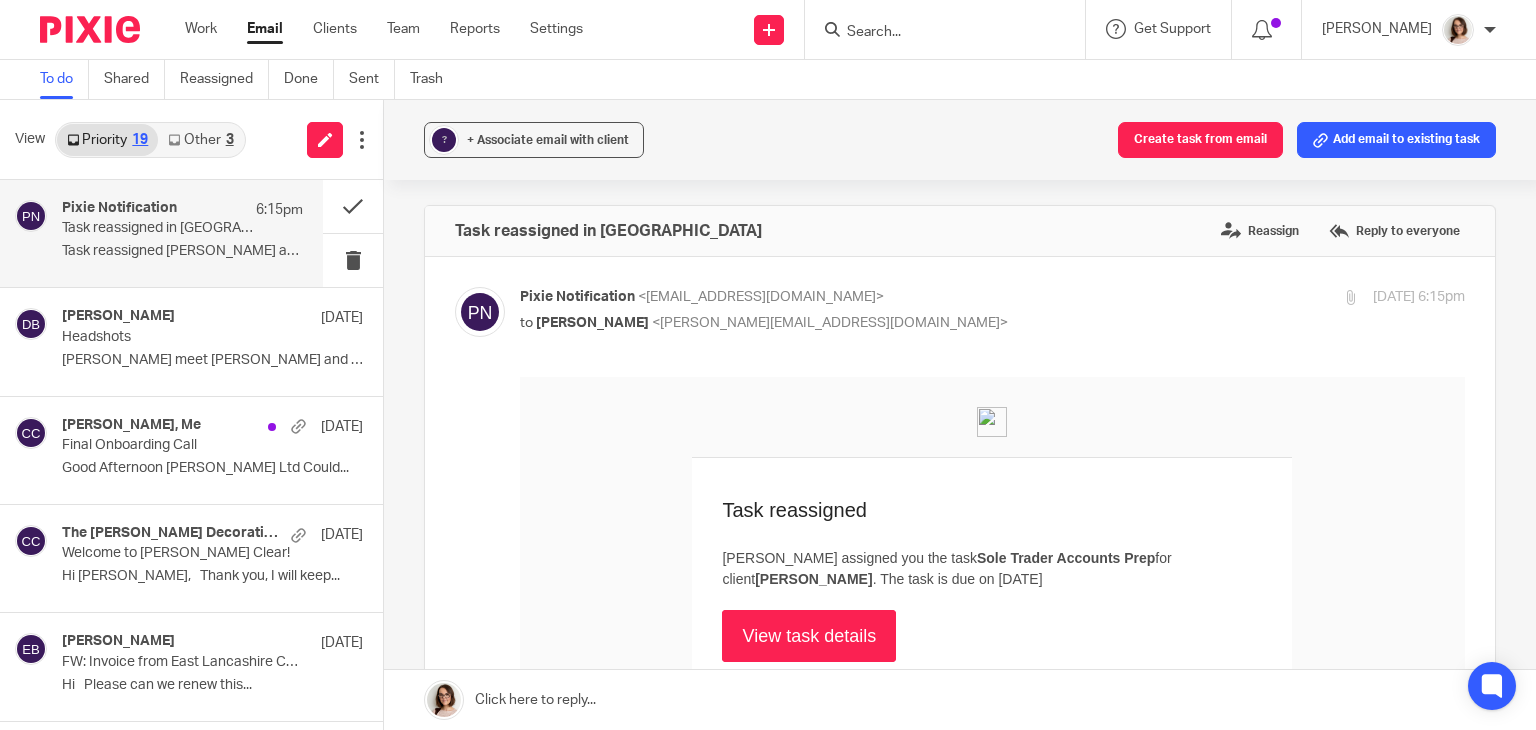 click on "View task details" at bounding box center [809, 636] 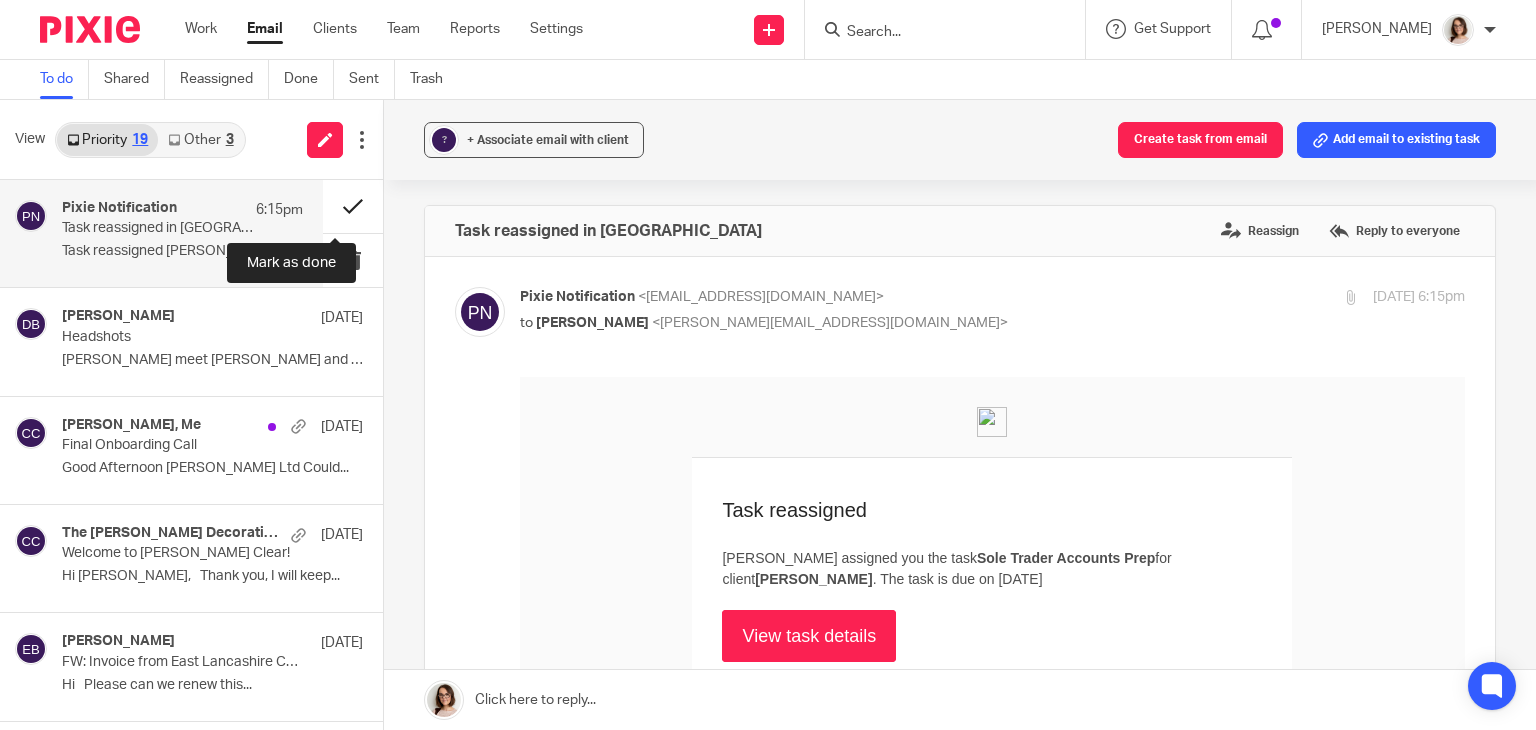 click at bounding box center [353, 206] 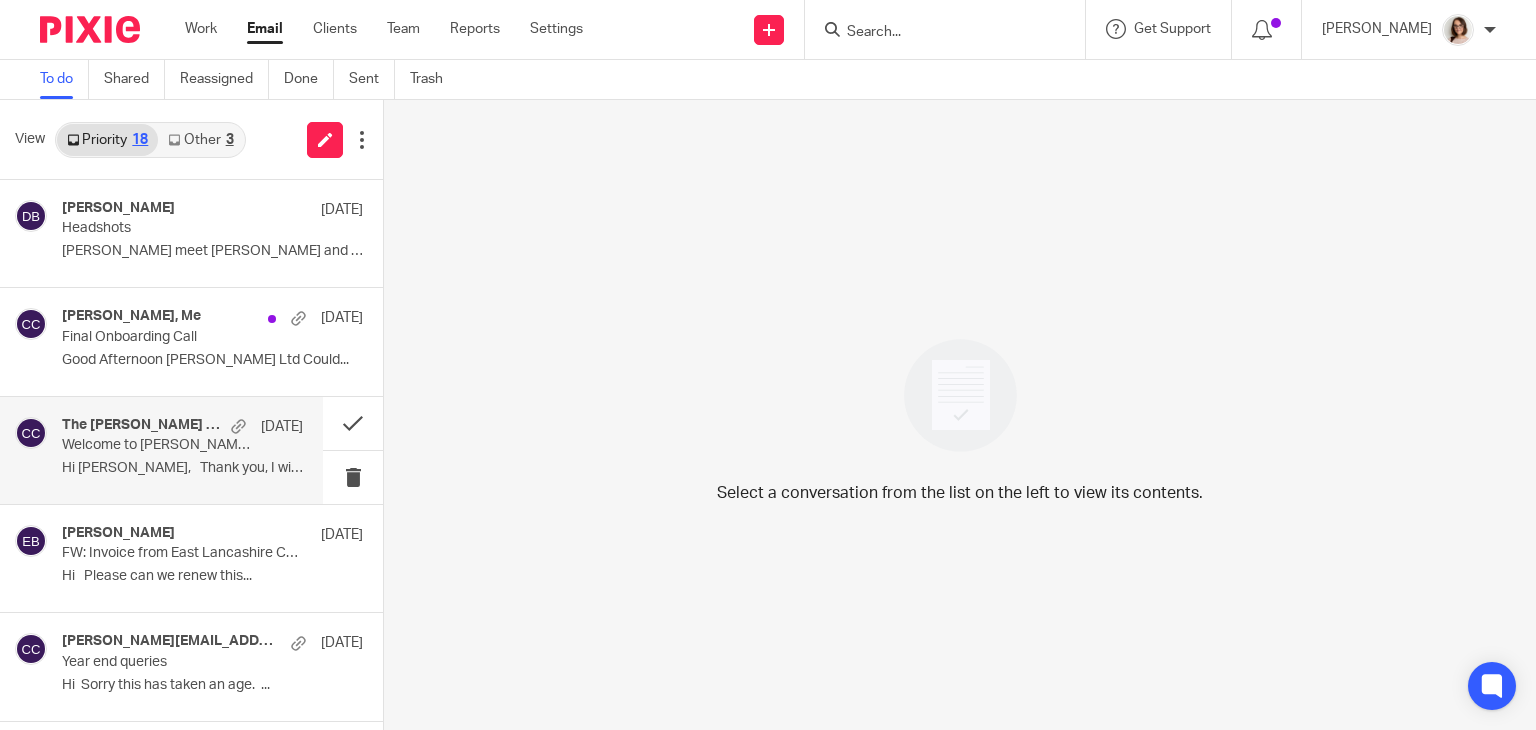 click on "7 Jul" at bounding box center (262, 427) 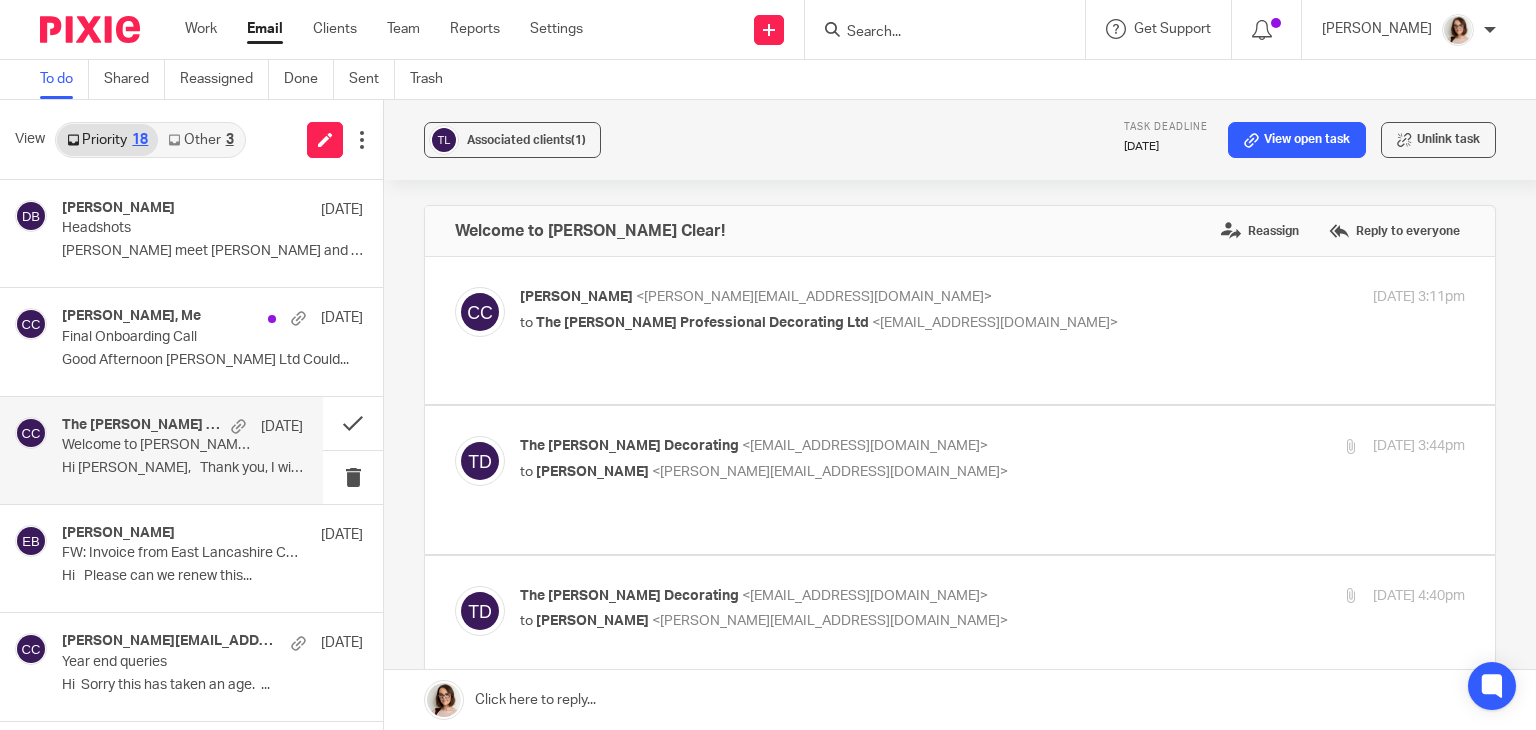 scroll, scrollTop: 0, scrollLeft: 0, axis: both 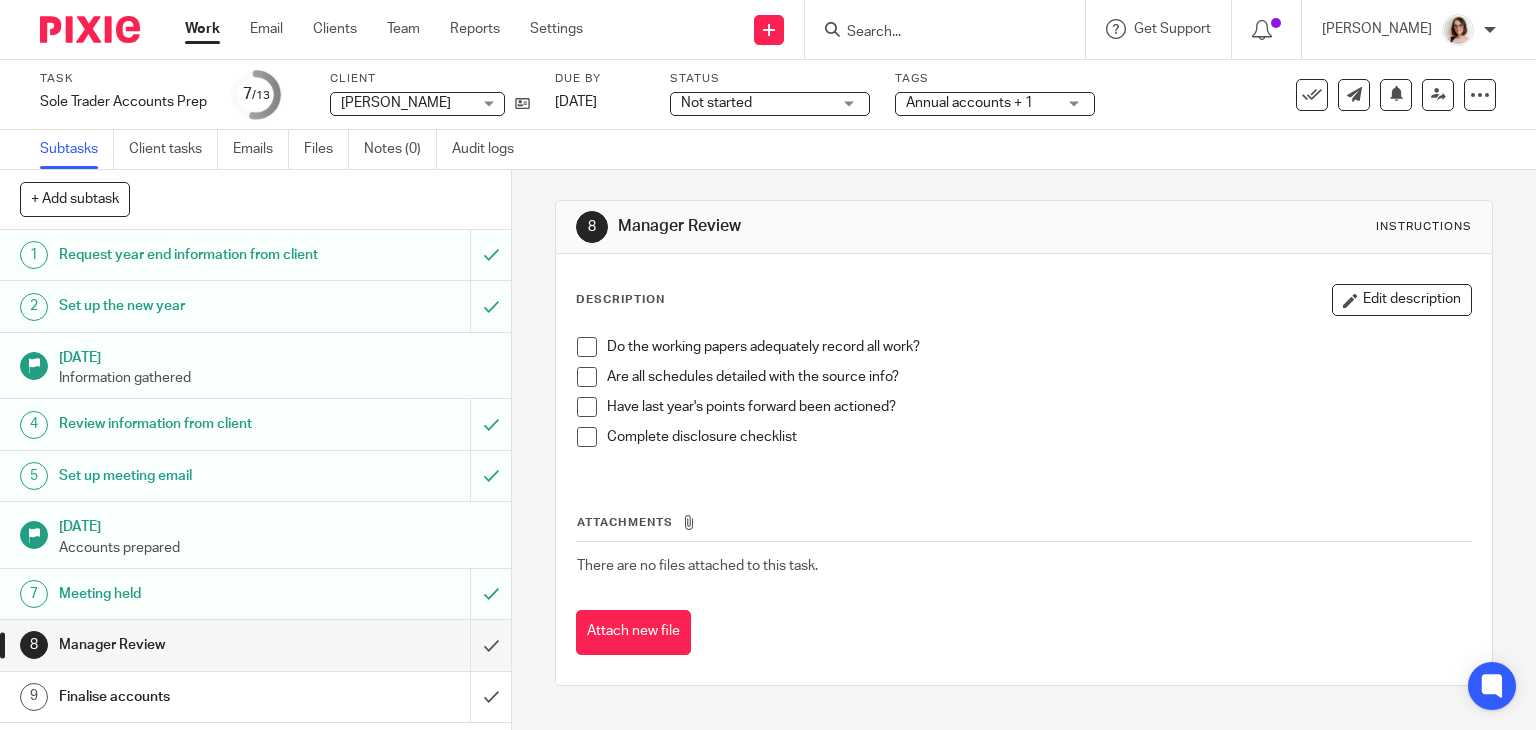click on "Task
Sole Trader Accounts Prep   Save
Sole Trader Accounts Prep
7 /13
Client
[PERSON_NAME]
[PERSON_NAME]
No client selected
3 J Publishing Ltd
3 J Security Ltd
52 M Consulting Limited
[PERSON_NAME]
[PERSON_NAME]
[PERSON_NAME]
Ag Tuning Ltd
[PERSON_NAME]
[PERSON_NAME]
[PERSON_NAME] [PERSON_NAME]
[PERSON_NAME]
[PERSON_NAME]
[PERSON_NAME]
[PERSON_NAME]
[PERSON_NAME] [PERSON_NAME] [PERSON_NAME]
[PERSON_NAME]" at bounding box center (768, 95) 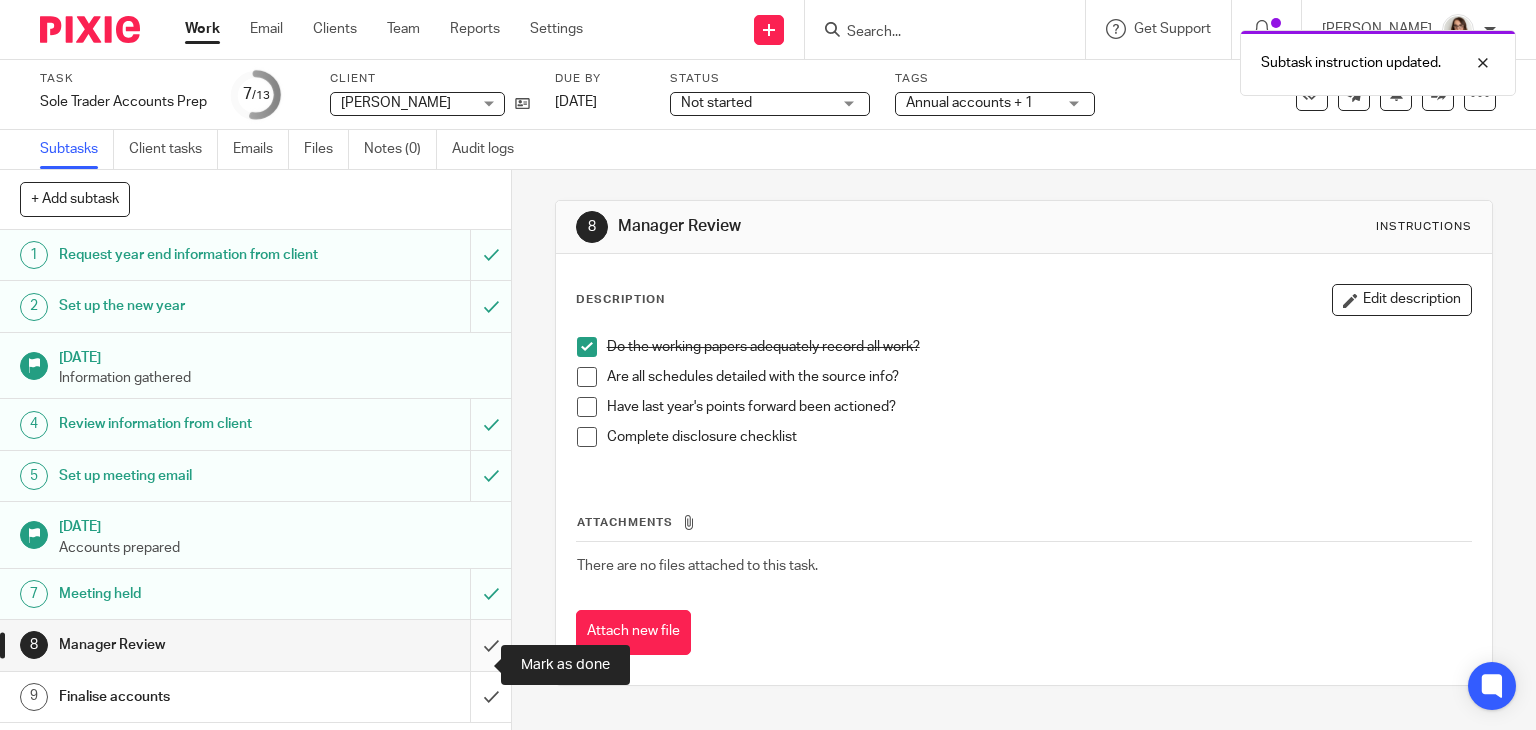 click at bounding box center (255, 645) 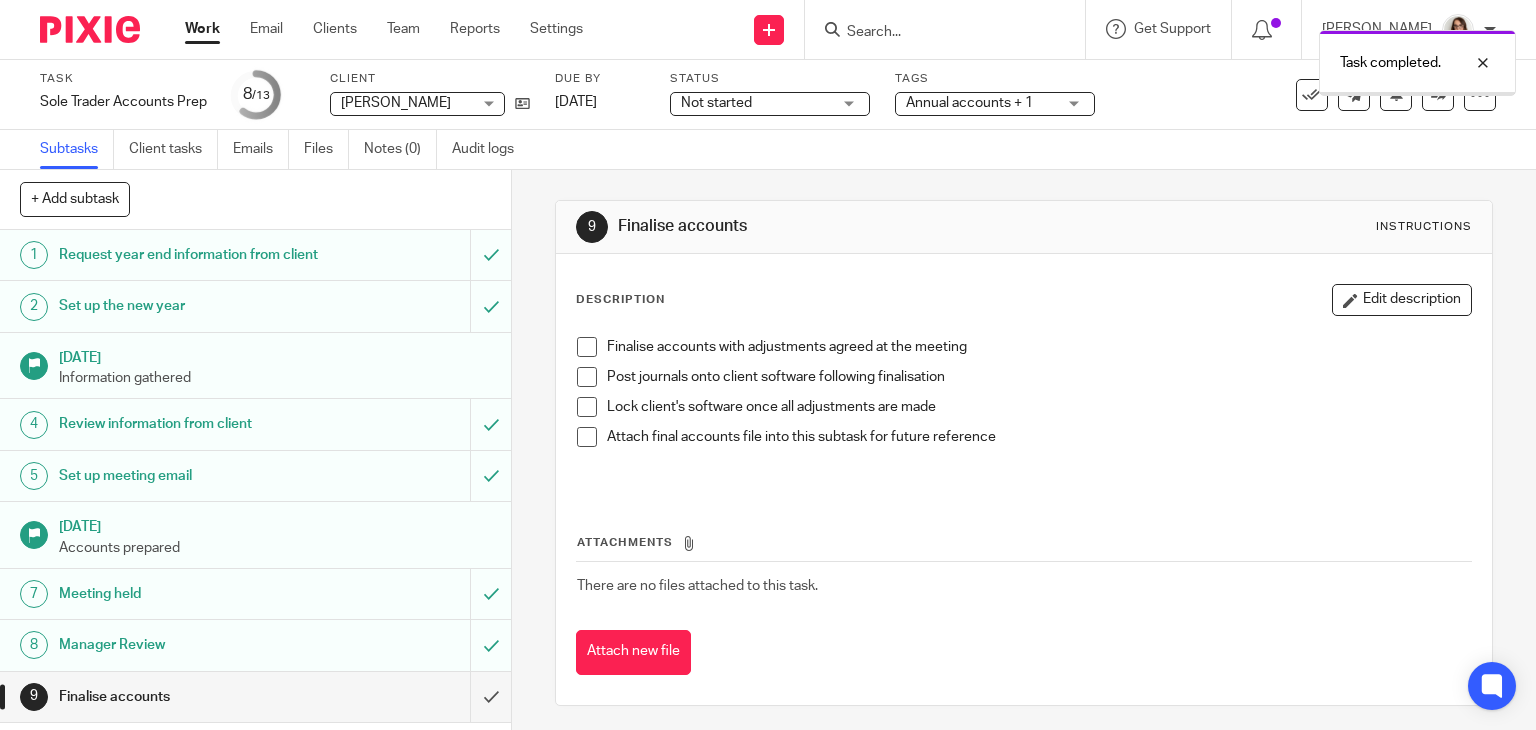 scroll, scrollTop: 0, scrollLeft: 0, axis: both 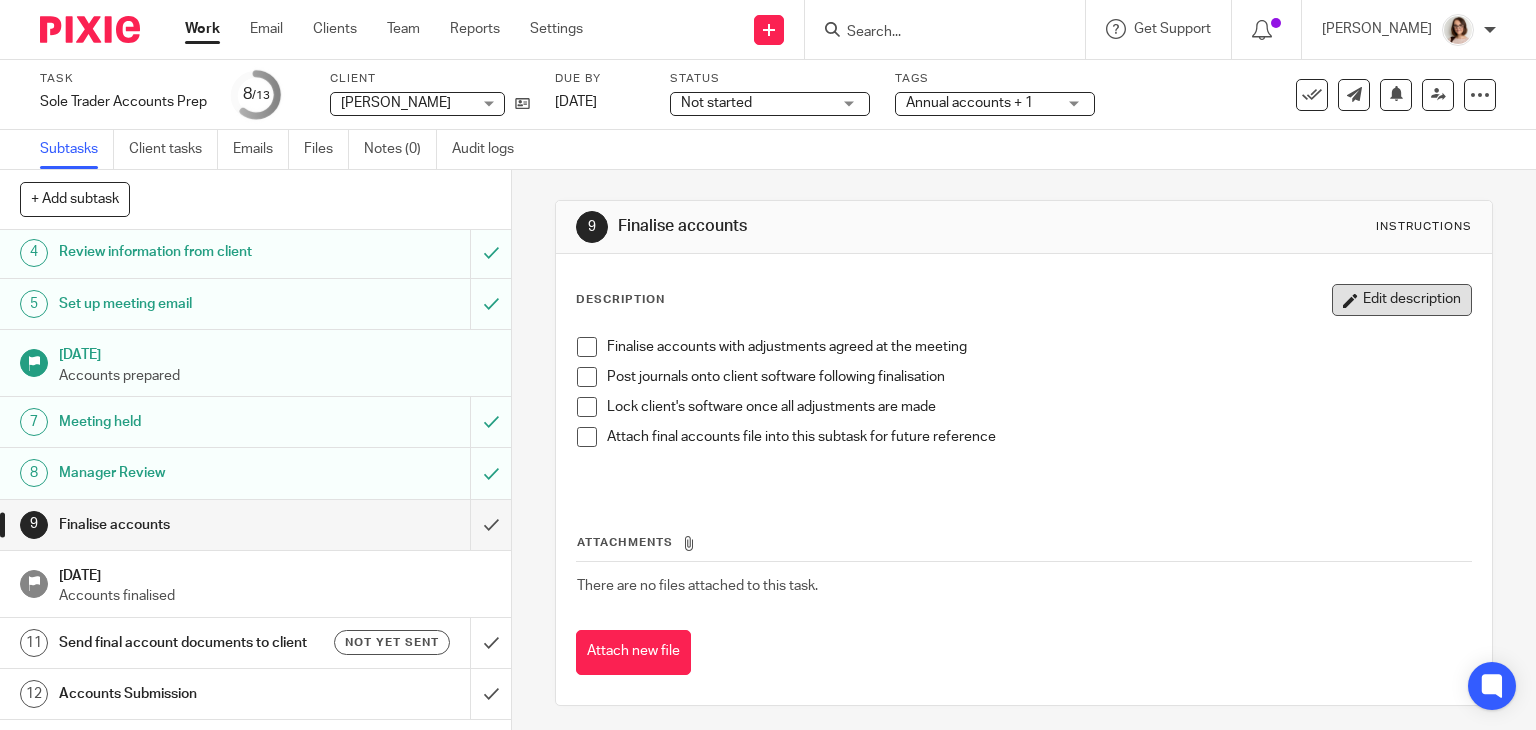 click on "Edit description" at bounding box center [1402, 300] 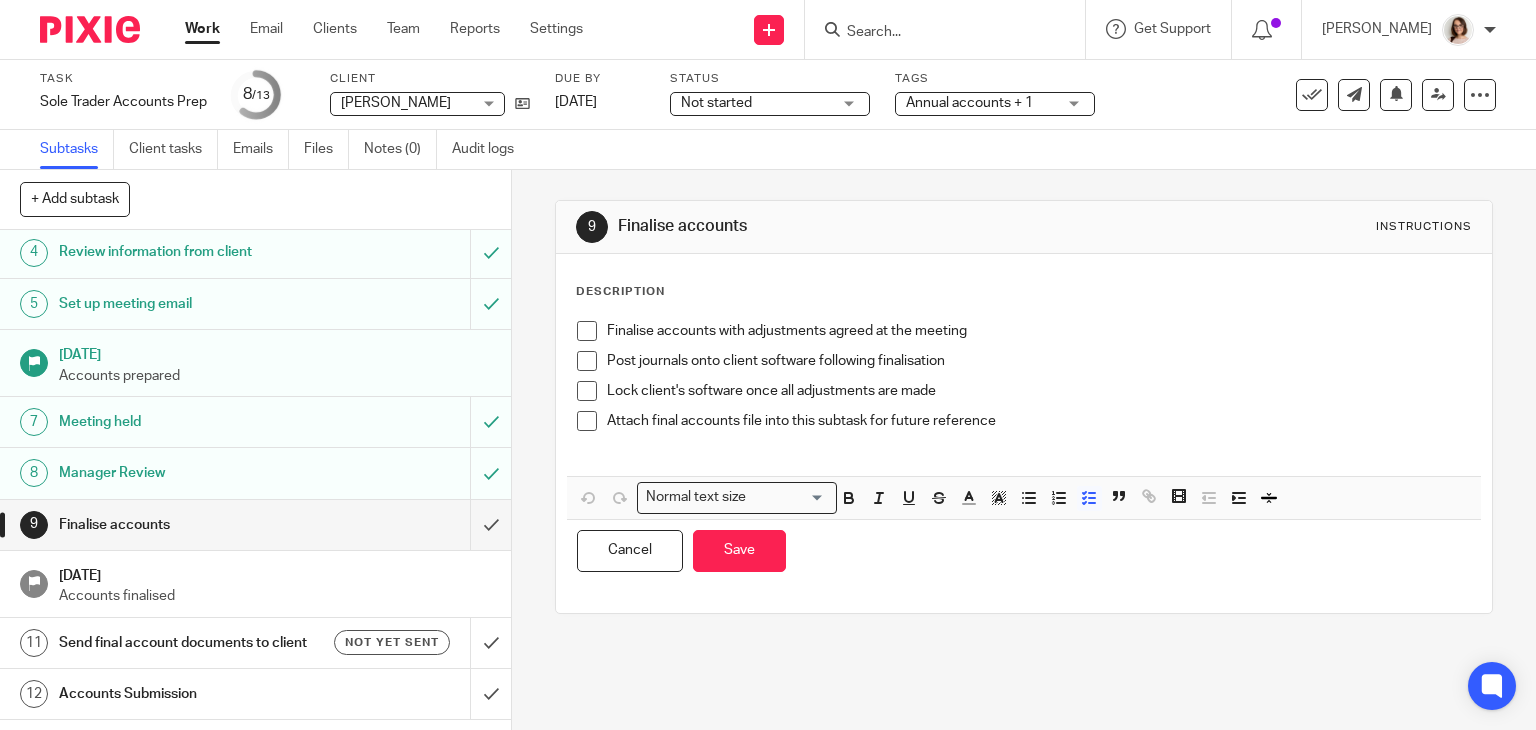 click on "Attach final accounts file into this subtask for future reference" at bounding box center (1039, 421) 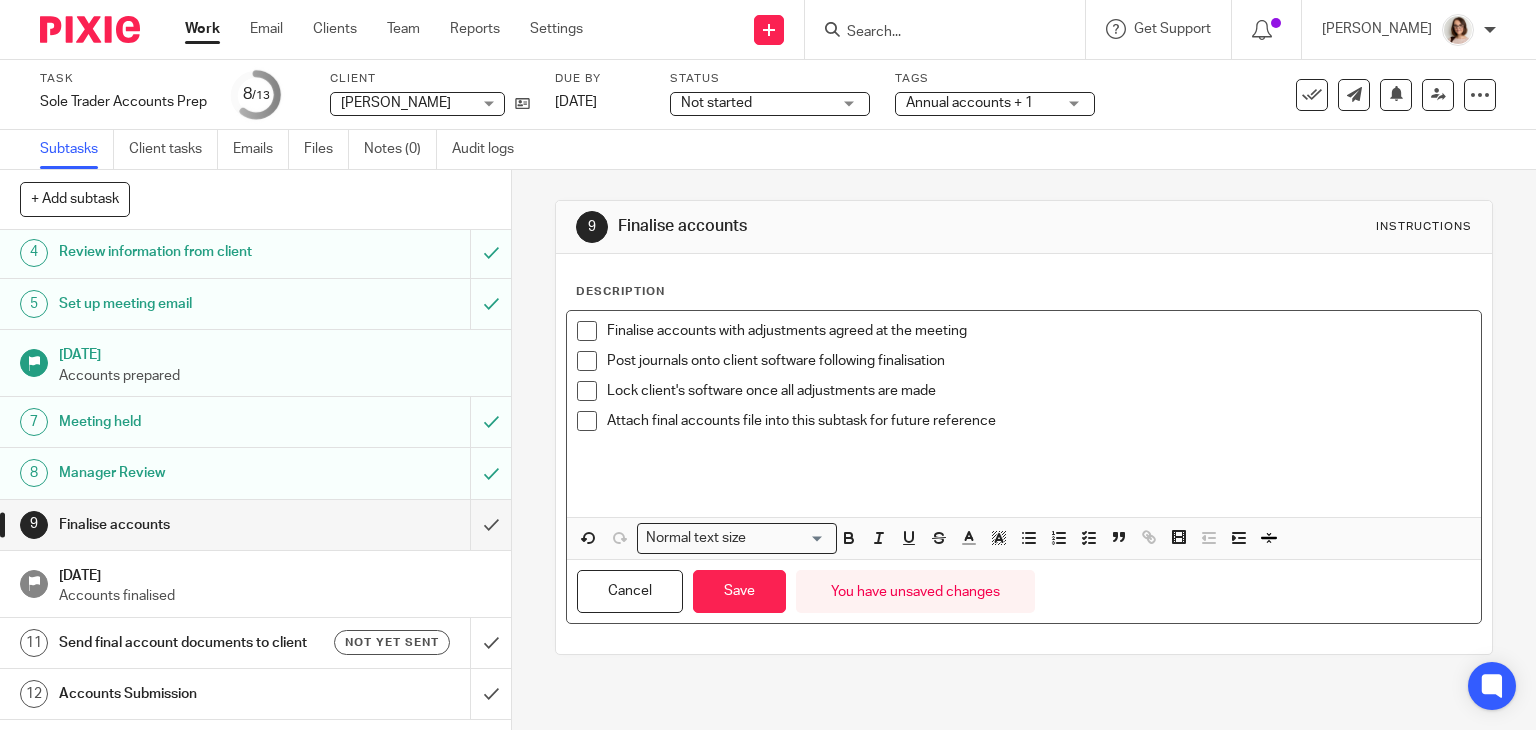 type 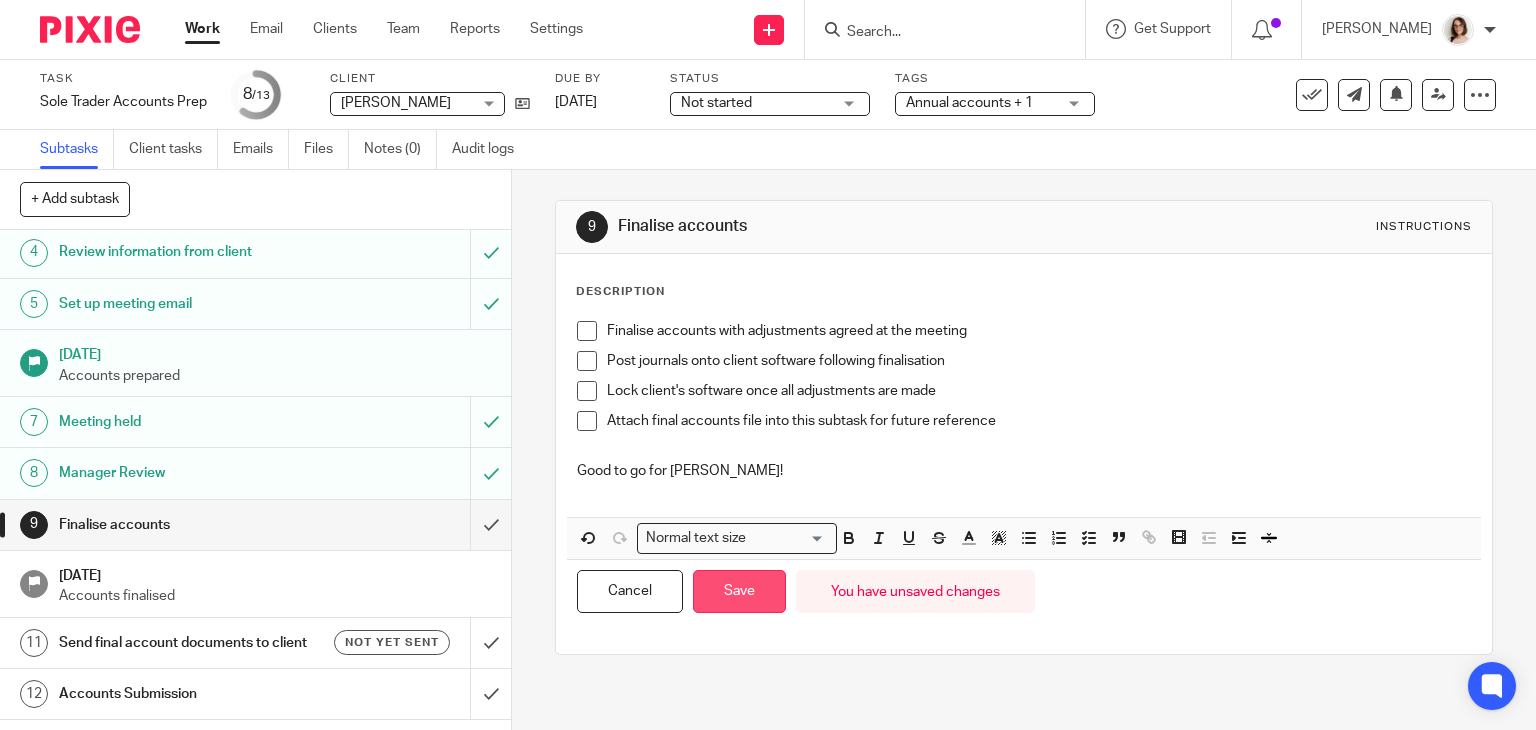 click on "Save" at bounding box center (739, 591) 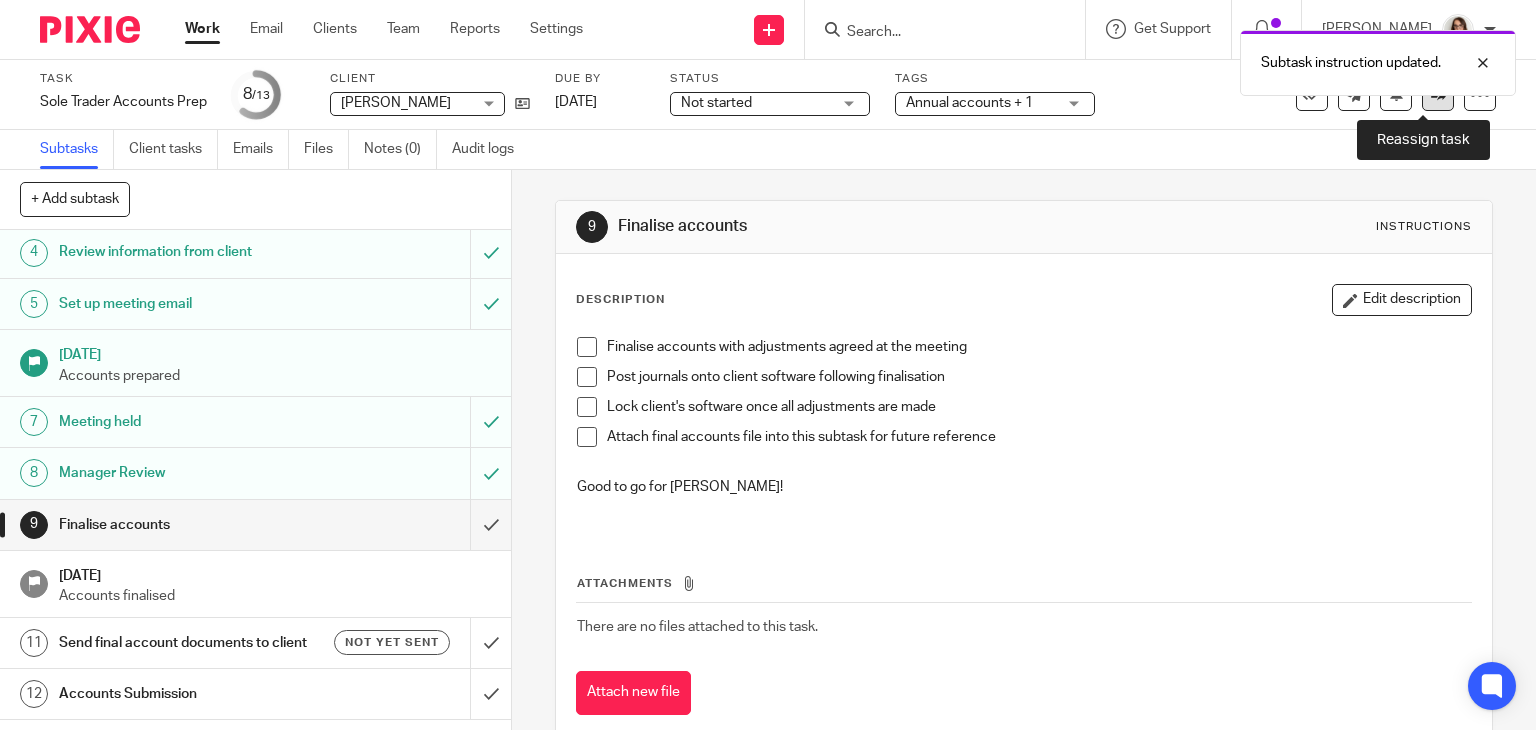 click at bounding box center (1438, 95) 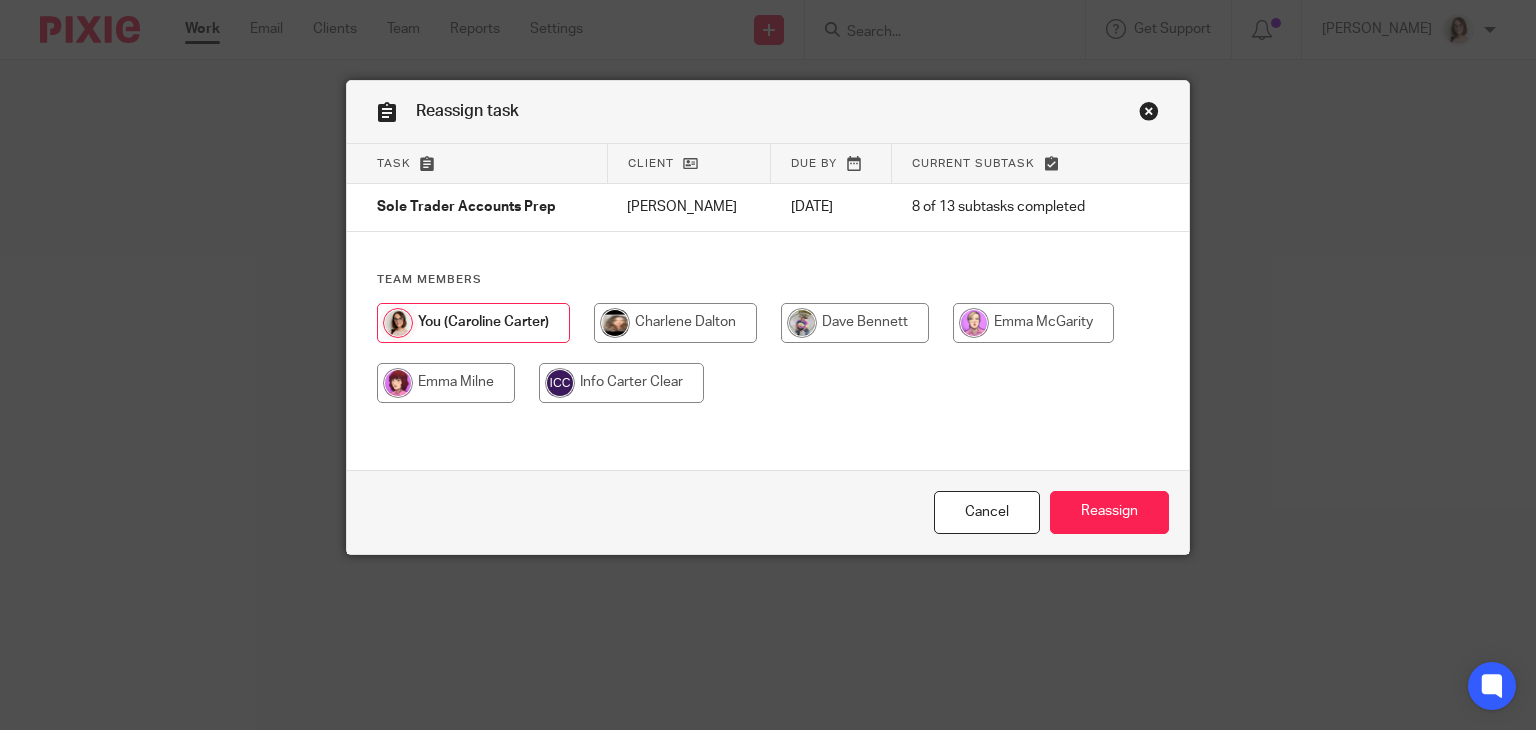 scroll, scrollTop: 0, scrollLeft: 0, axis: both 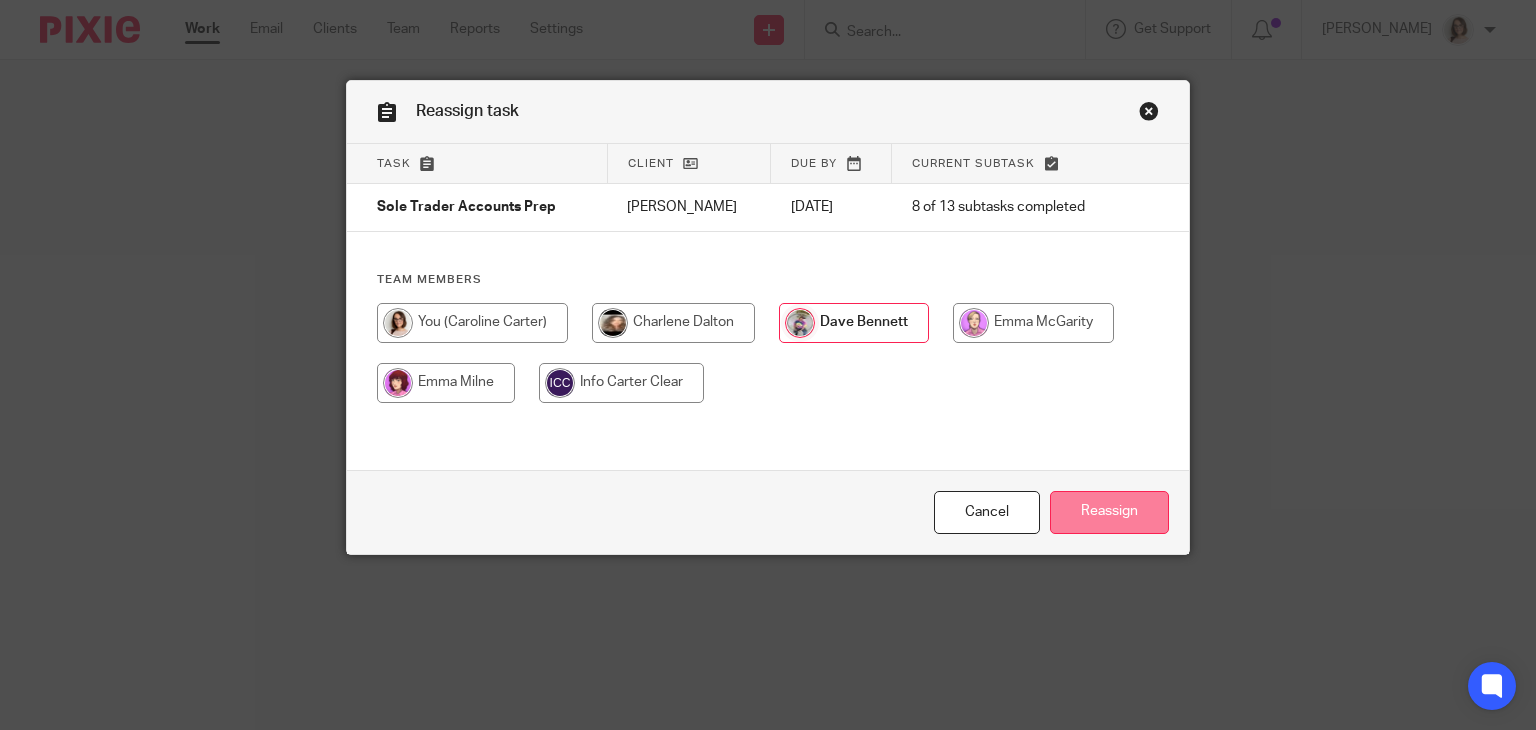click on "Reassign" at bounding box center [1109, 512] 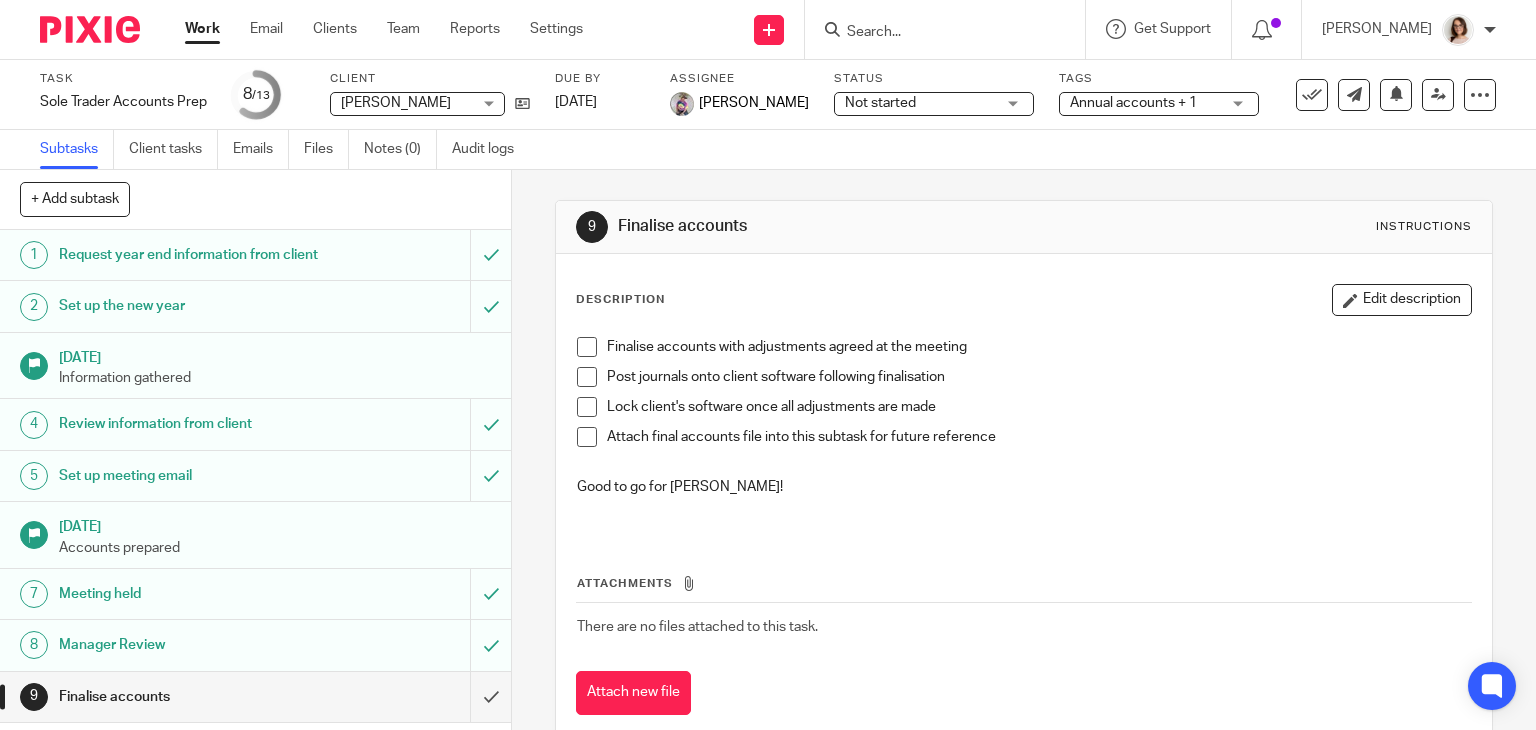scroll, scrollTop: 0, scrollLeft: 0, axis: both 